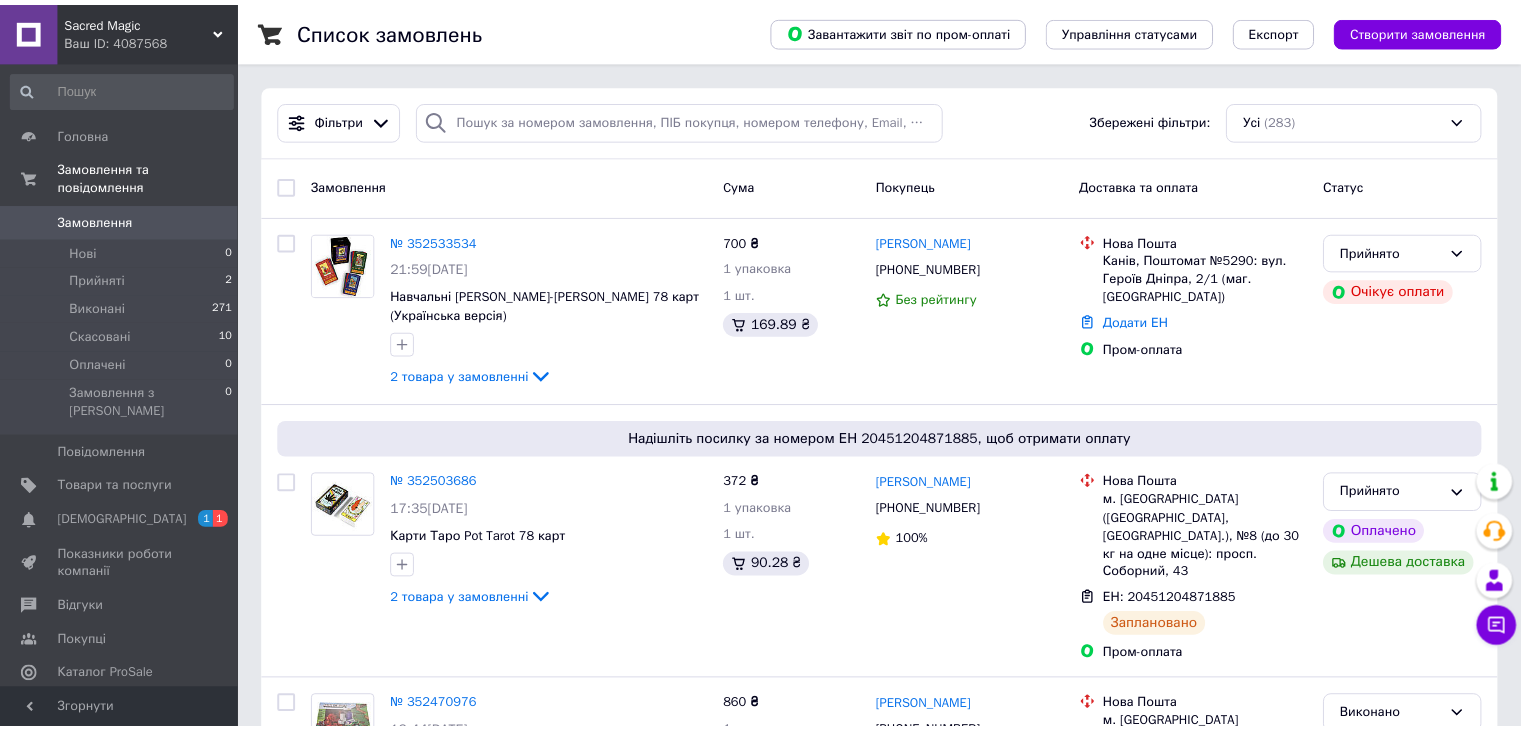 scroll, scrollTop: 0, scrollLeft: 0, axis: both 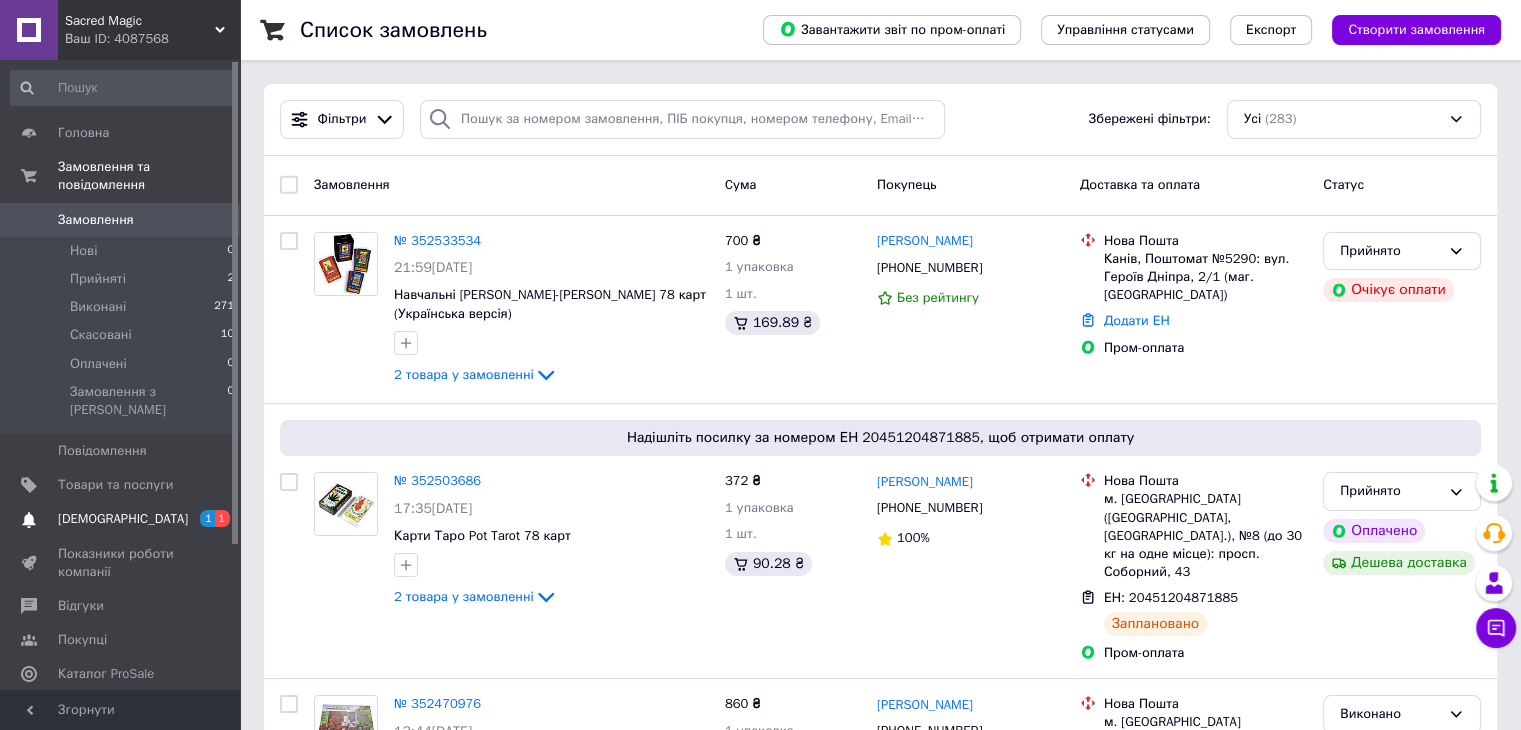click on "[DEMOGRAPHIC_DATA]" at bounding box center (121, 519) 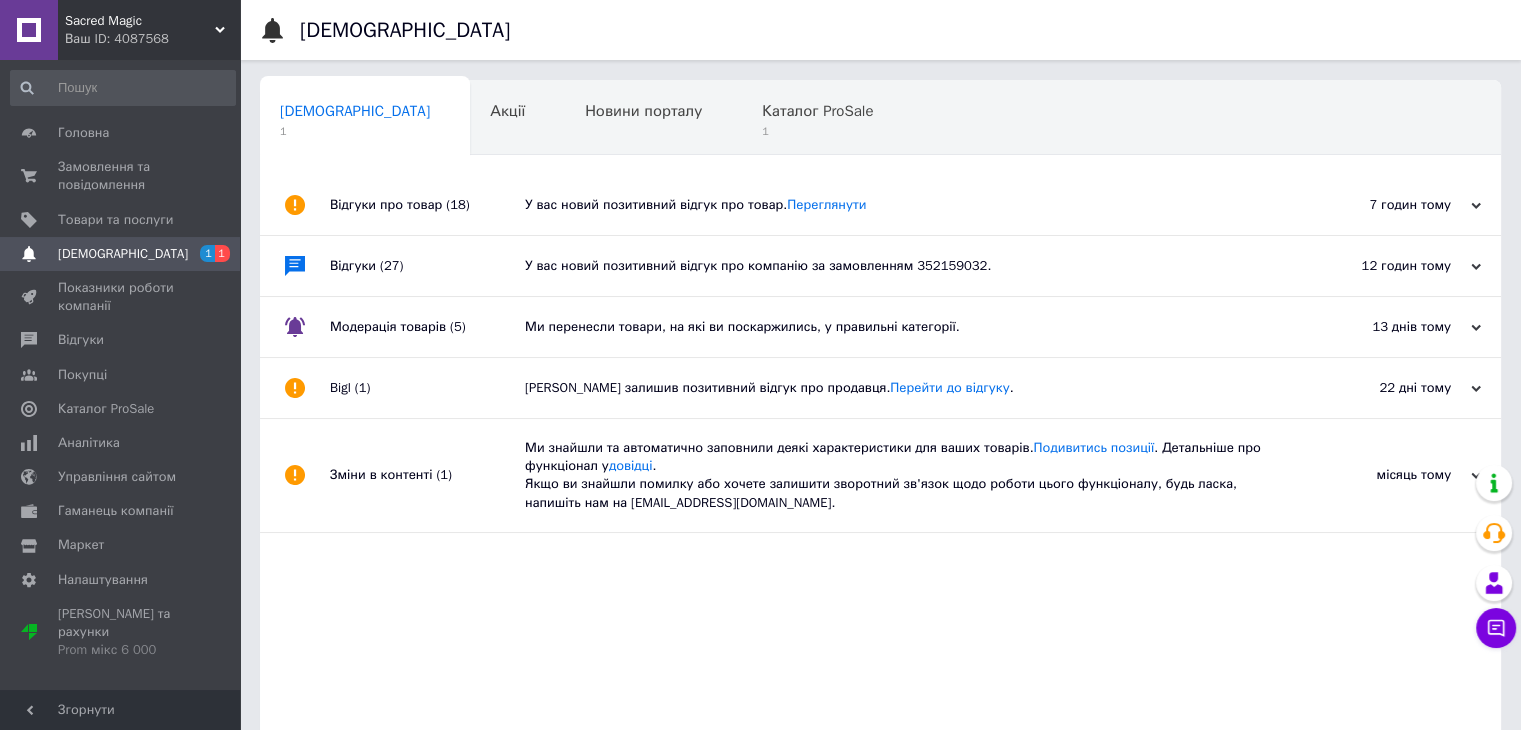 click on "У вас новий позитивний відгук про товар.  [GEOGRAPHIC_DATA]" at bounding box center [903, 205] 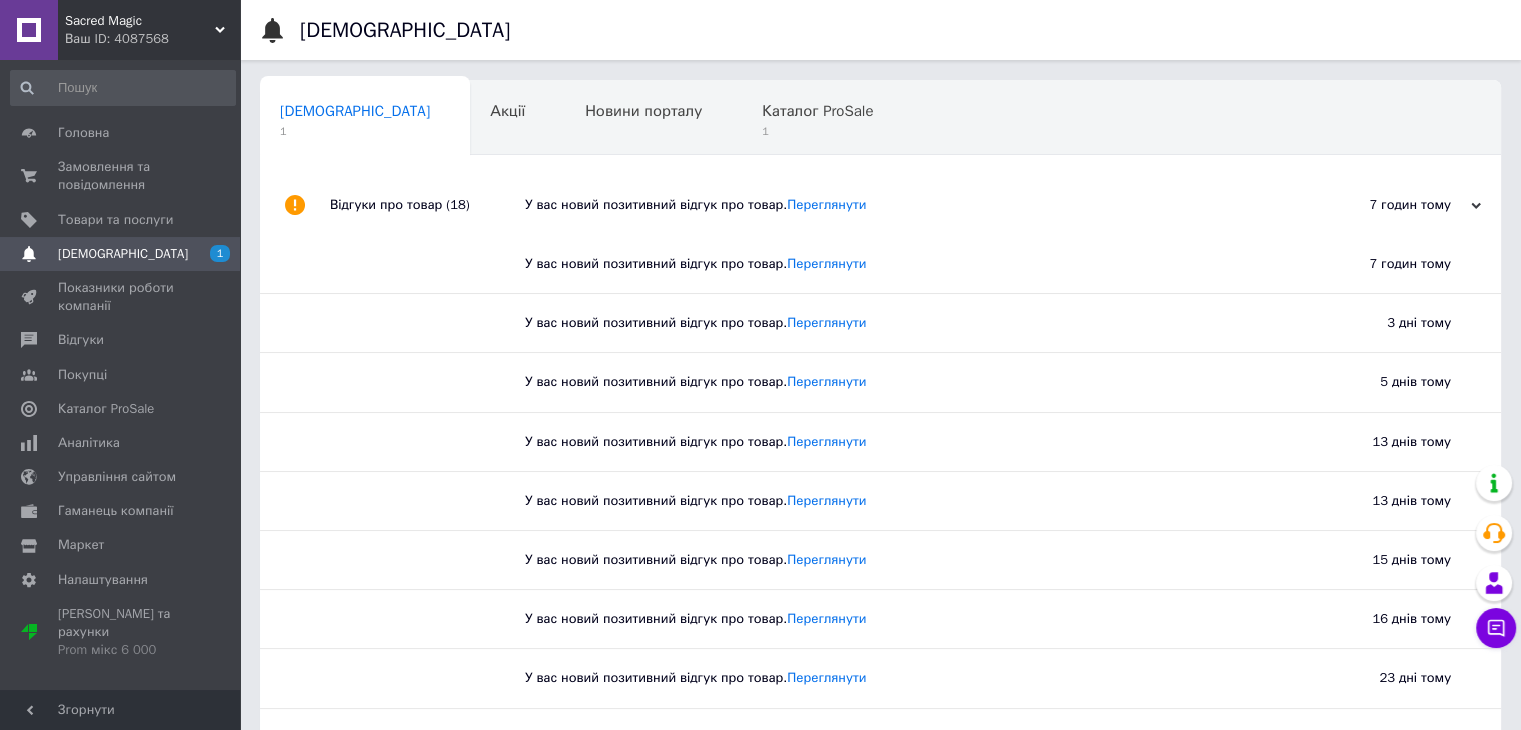 click on "У вас новий позитивний відгук про товар.  [GEOGRAPHIC_DATA]" at bounding box center (903, 205) 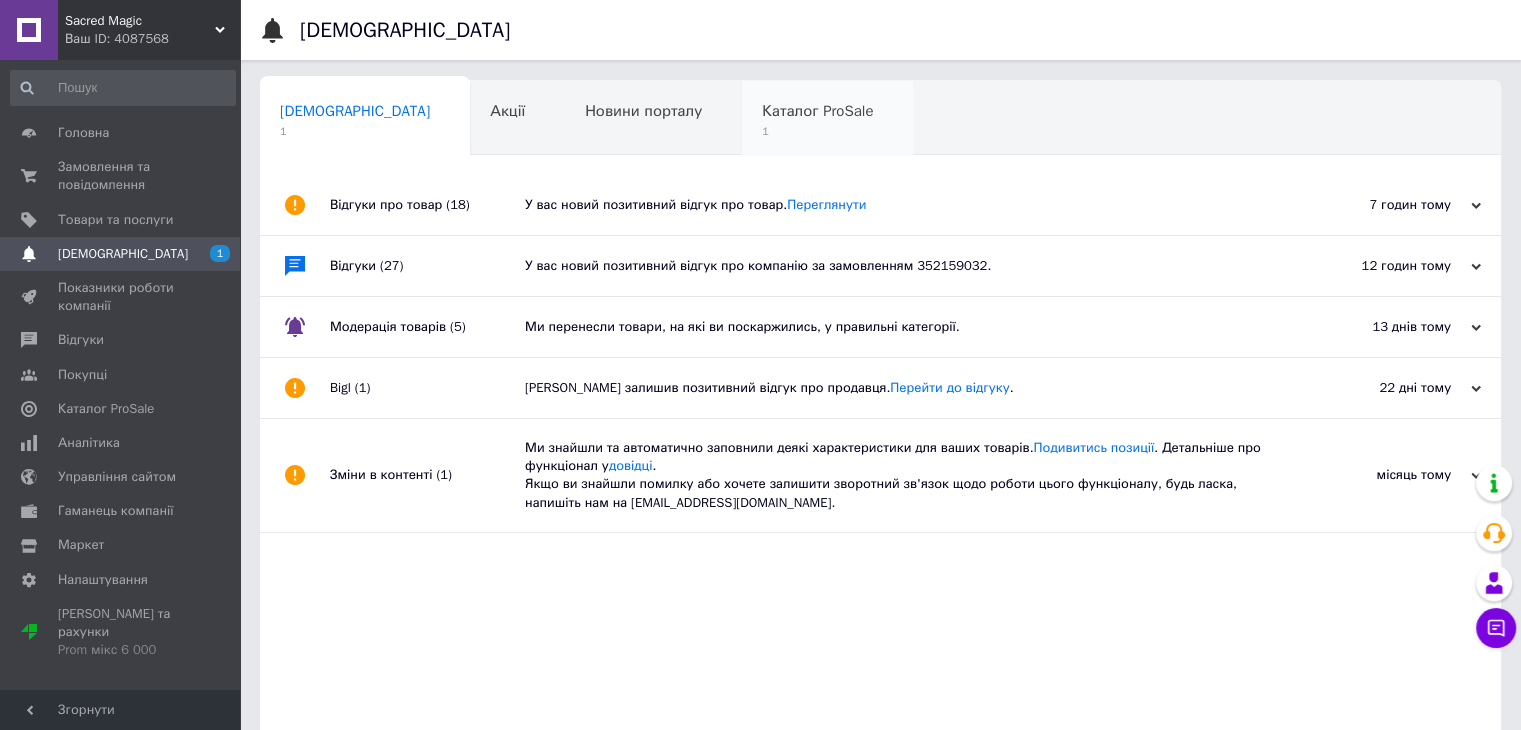 click on "1" at bounding box center (817, 131) 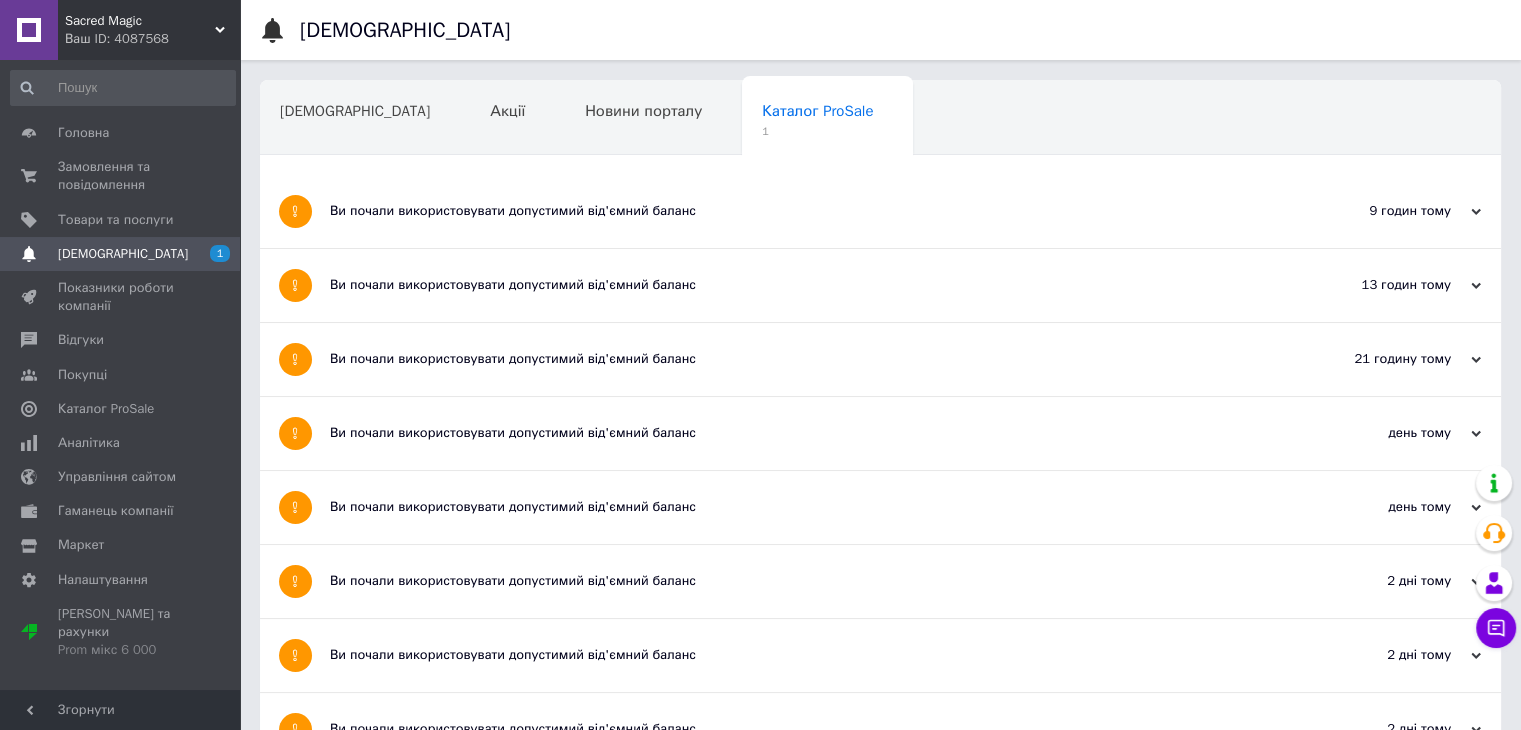 click on "Ви почали використовувати допустимий від'ємний баланс" at bounding box center (805, 211) 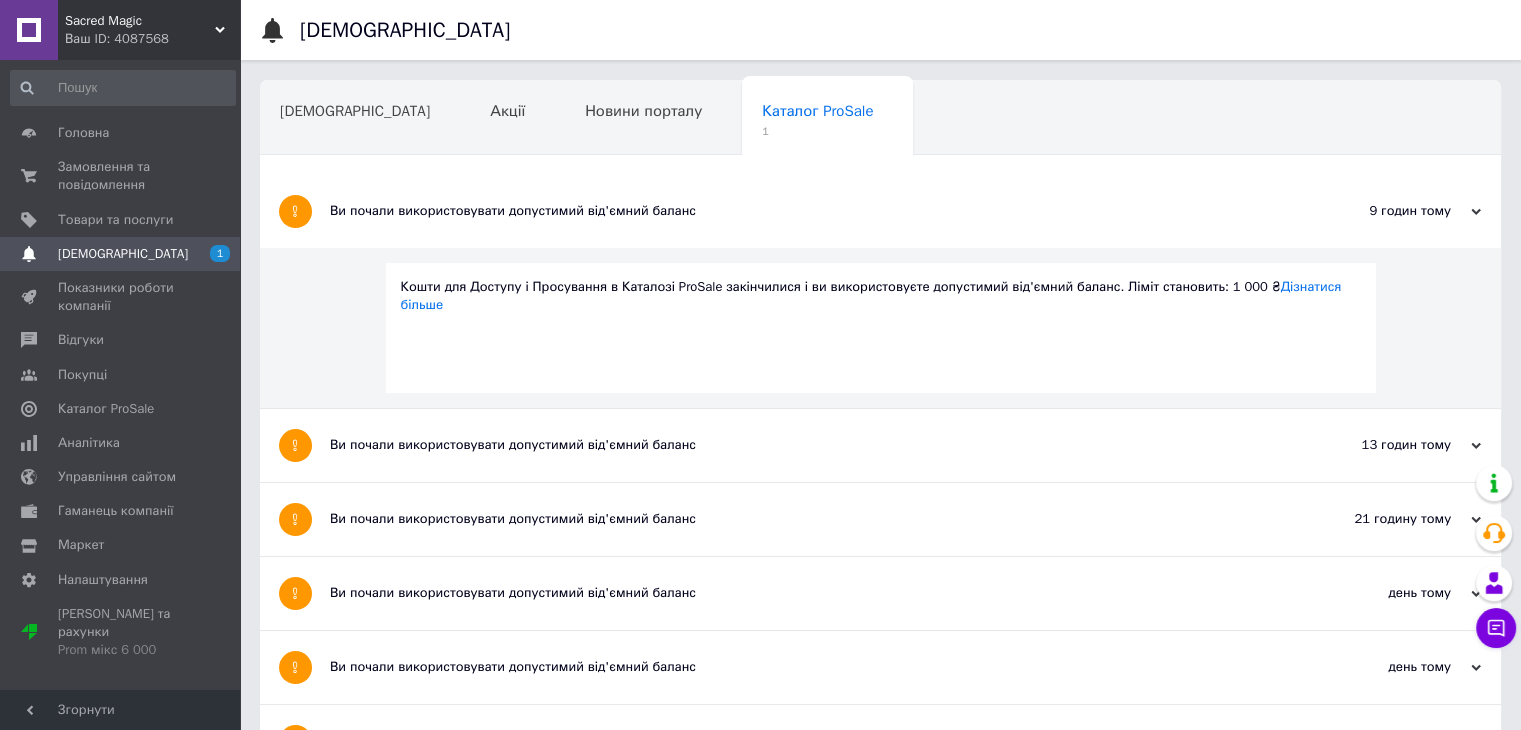 click on "Ви почали використовувати допустимий від'ємний баланс" at bounding box center (805, 211) 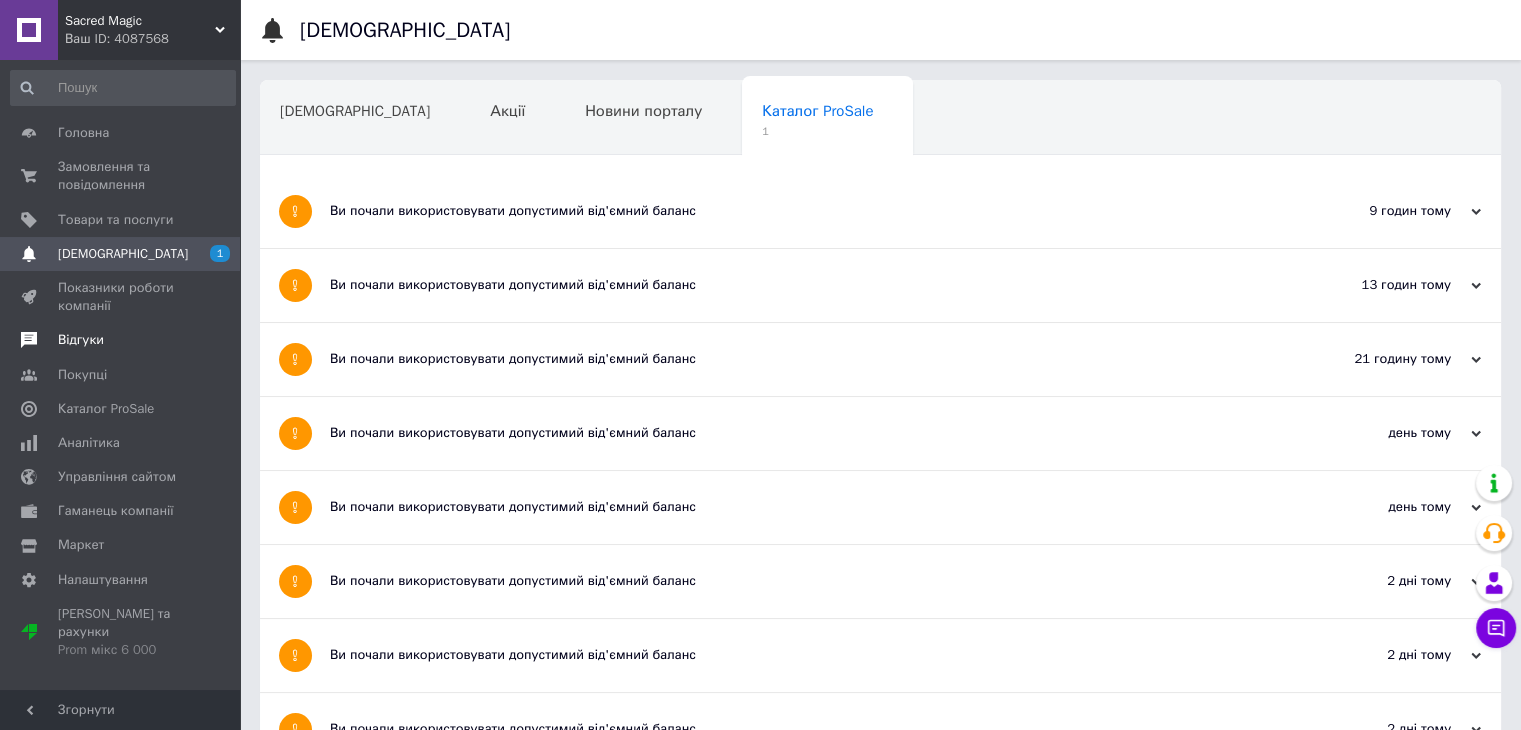 click on "Відгуки" at bounding box center (123, 340) 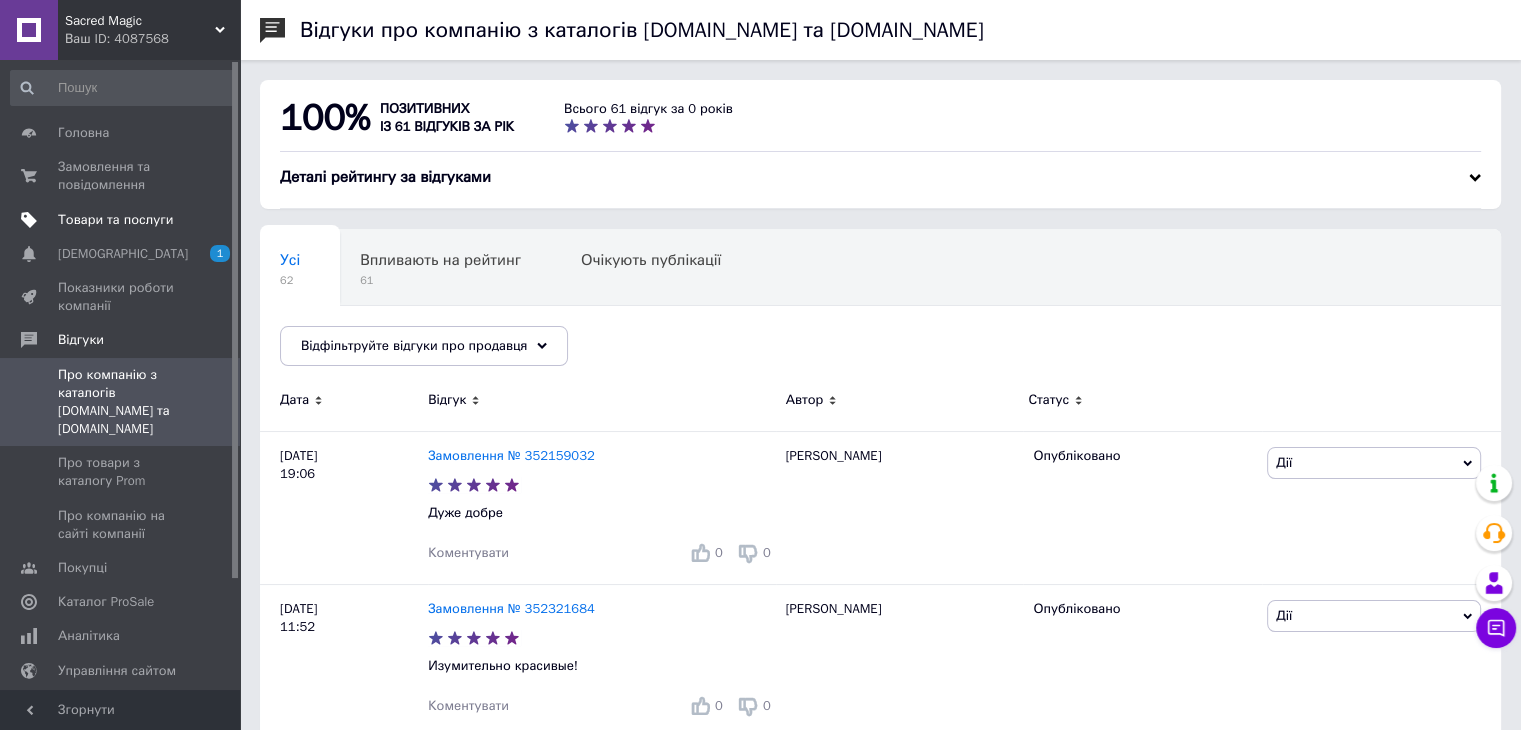 click on "Товари та послуги" at bounding box center (115, 220) 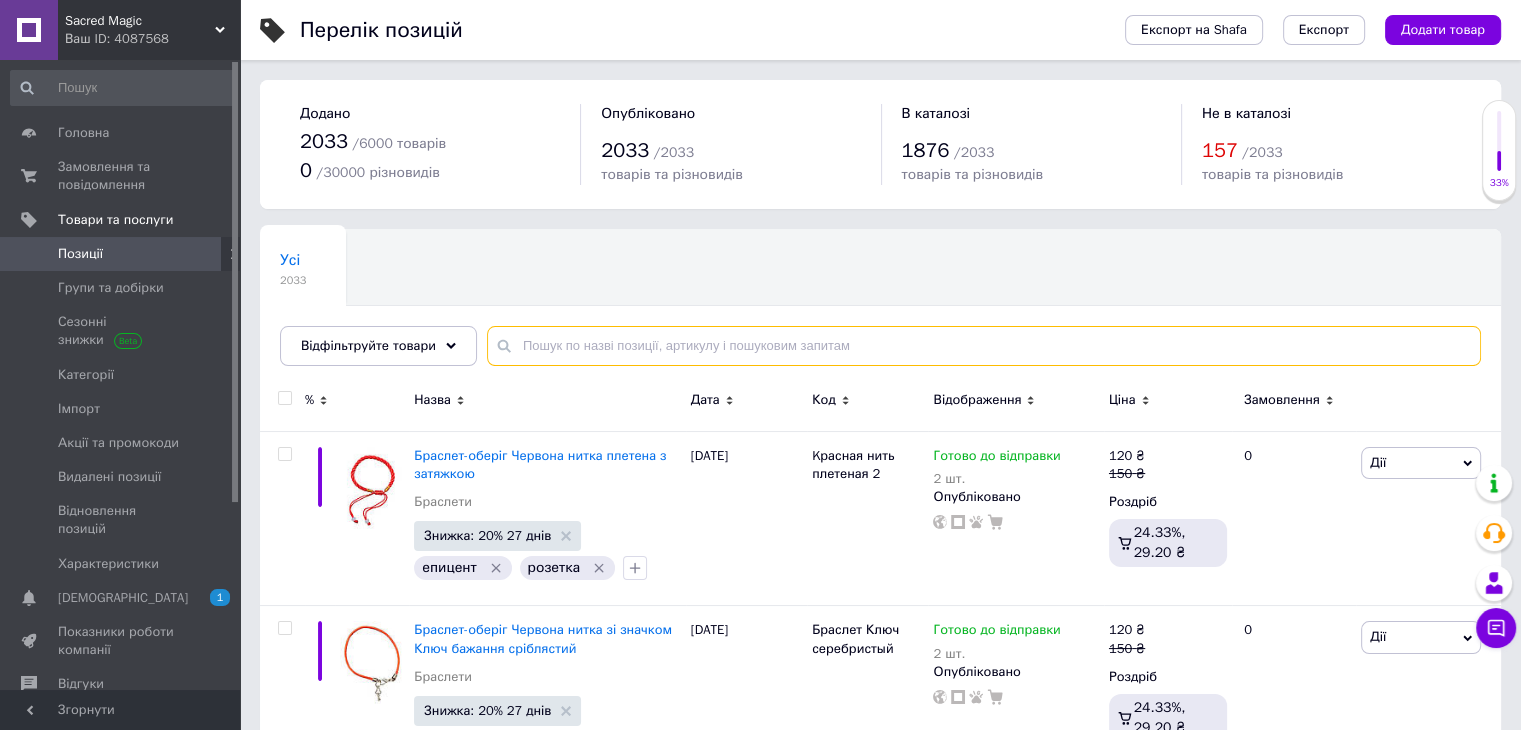 click at bounding box center (984, 346) 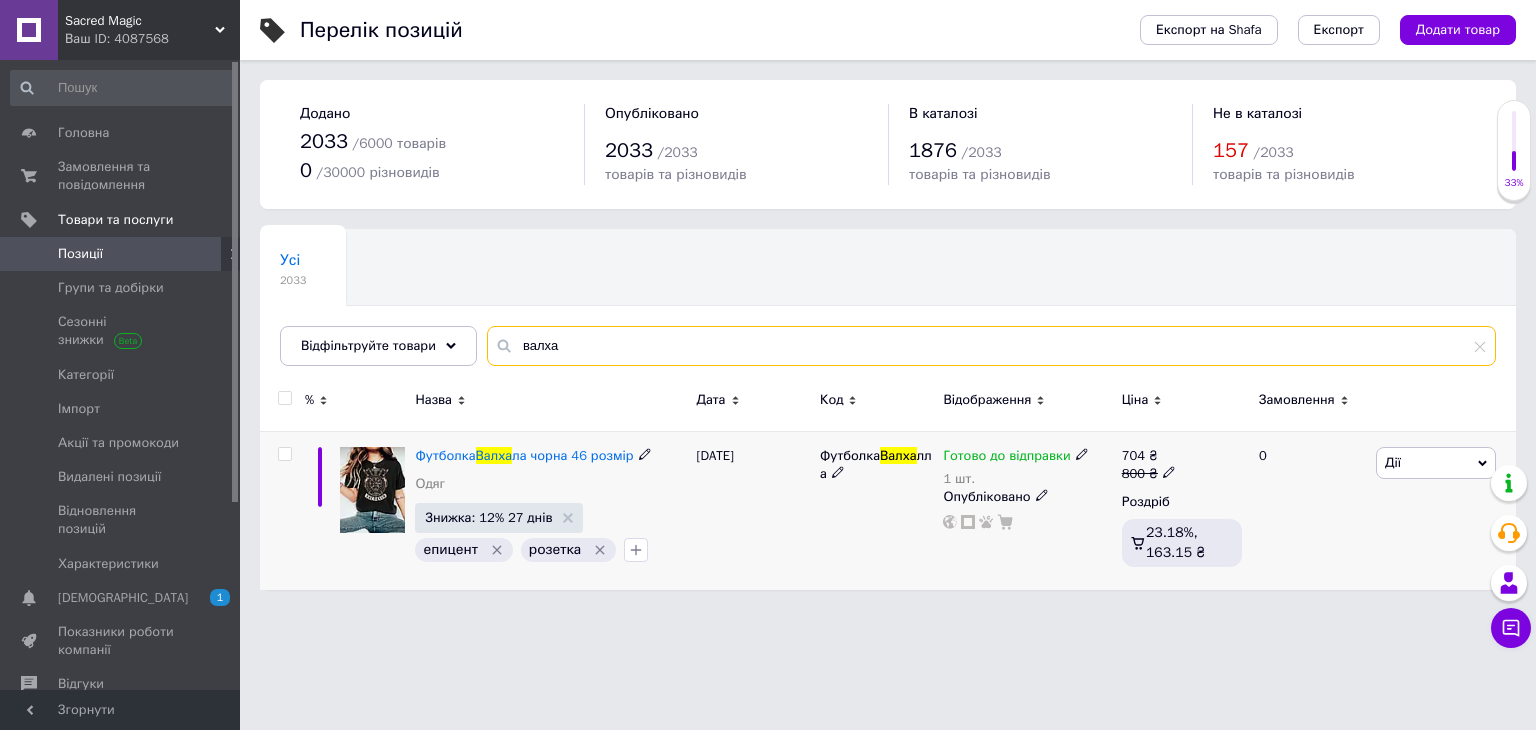 type on "валха" 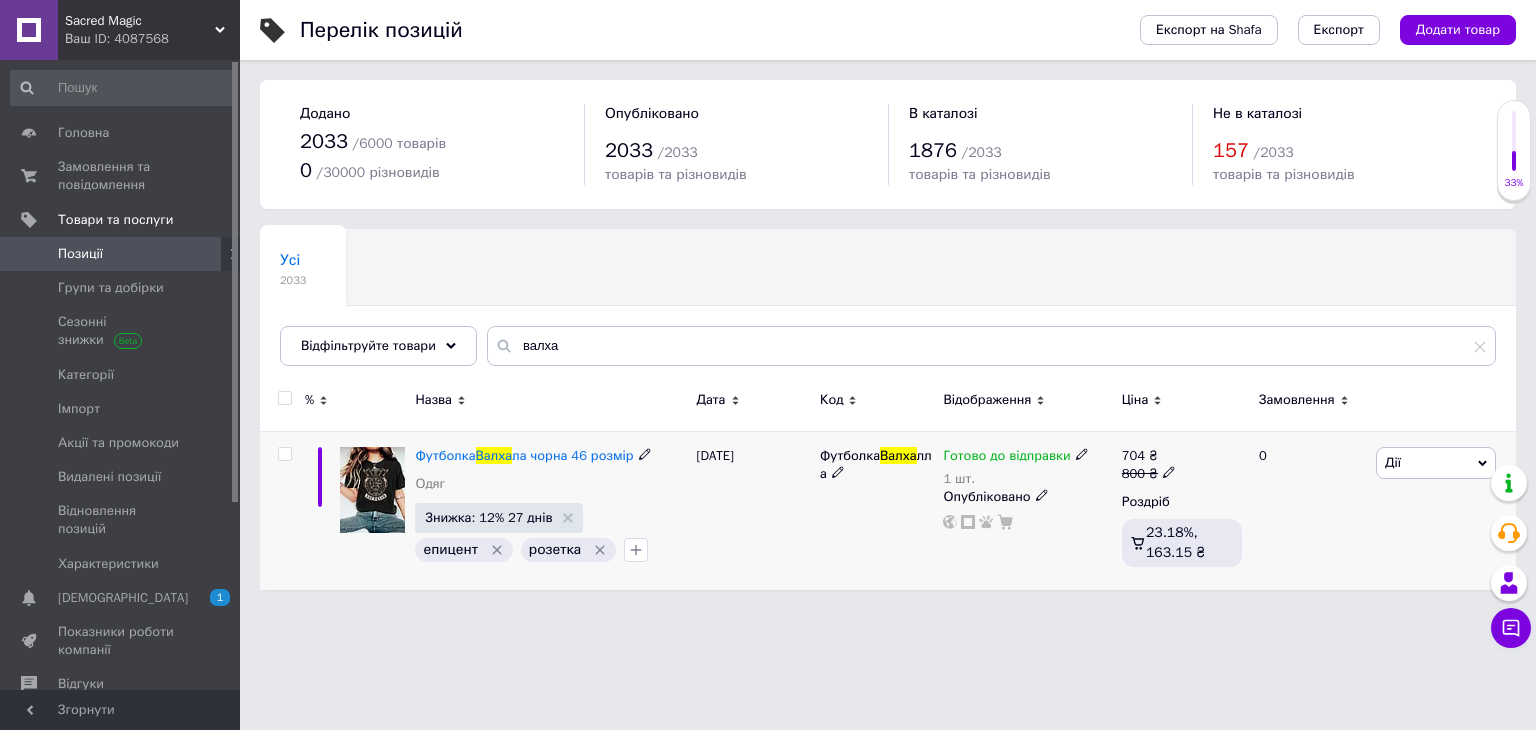 click on "Готово до відправки" at bounding box center (1006, 458) 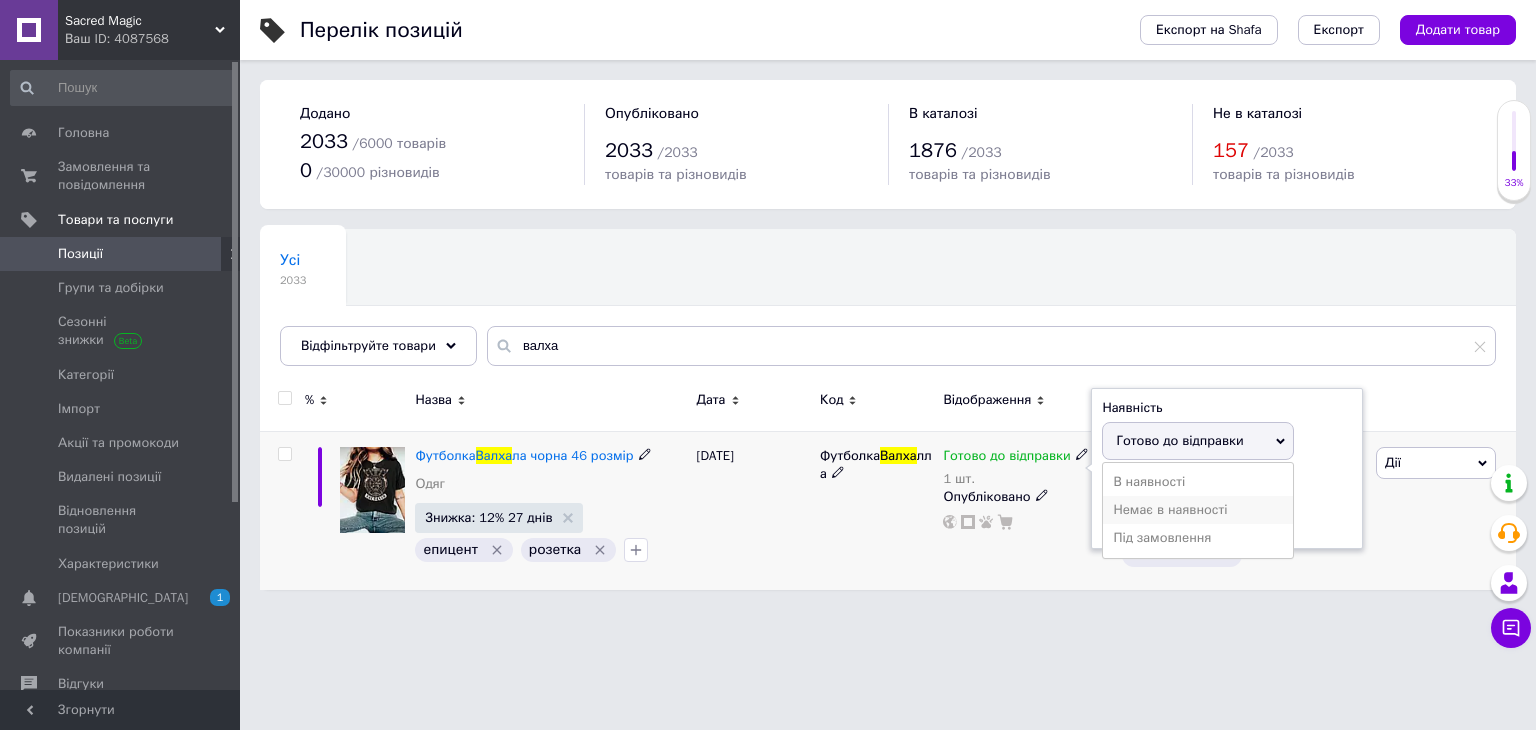 click on "Немає в наявності" at bounding box center [1198, 510] 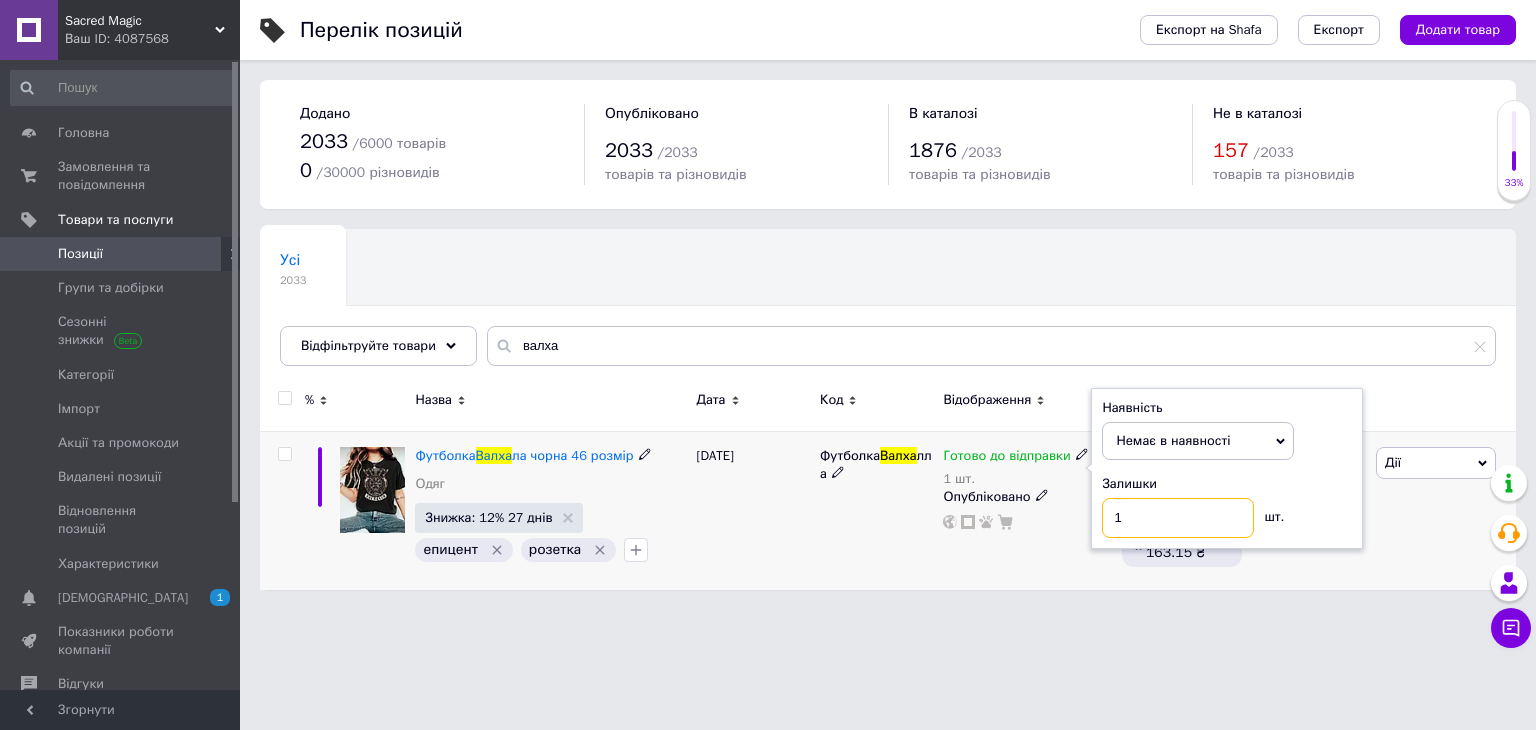 drag, startPoint x: 1176, startPoint y: 508, endPoint x: 1066, endPoint y: 523, distance: 111.01801 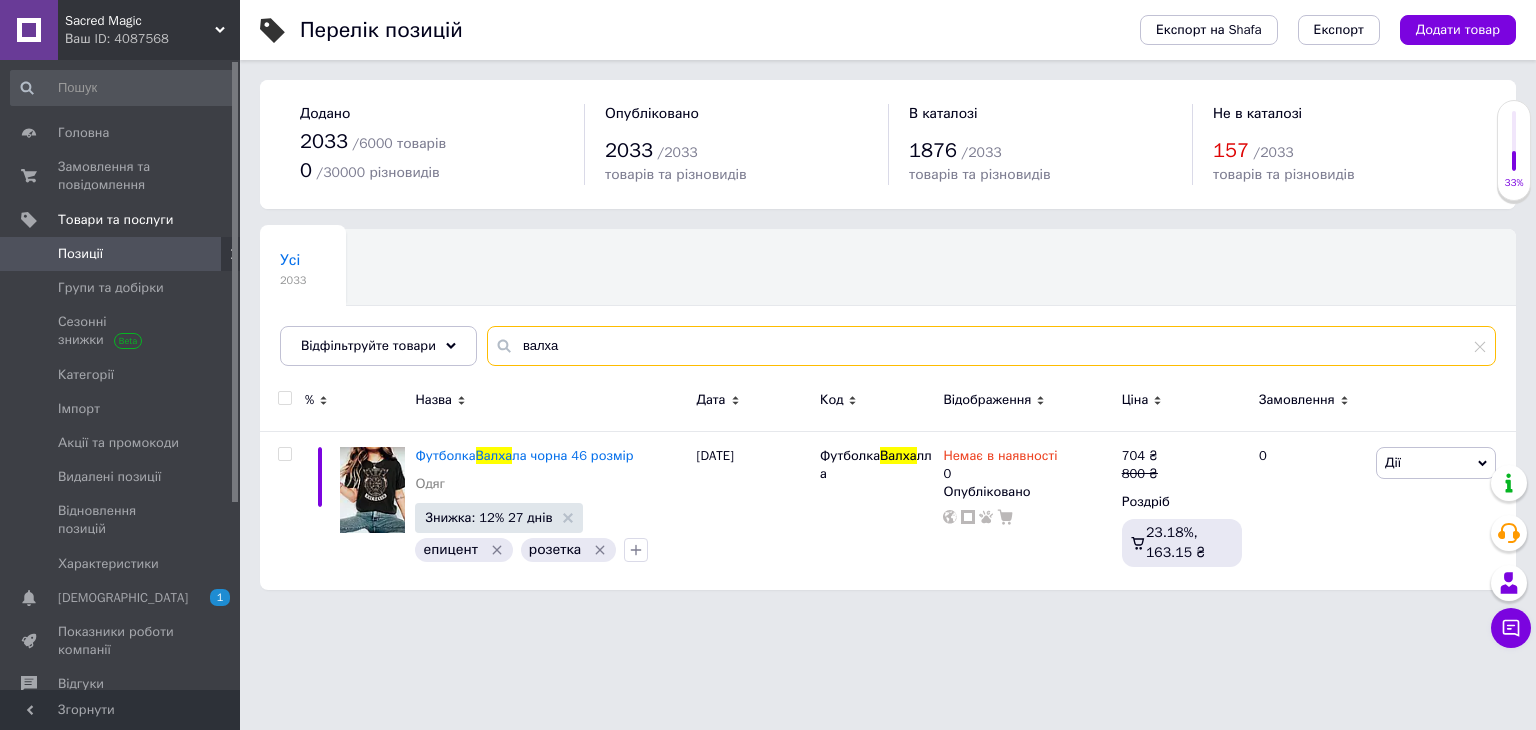 drag, startPoint x: 573, startPoint y: 345, endPoint x: 430, endPoint y: 316, distance: 145.91093 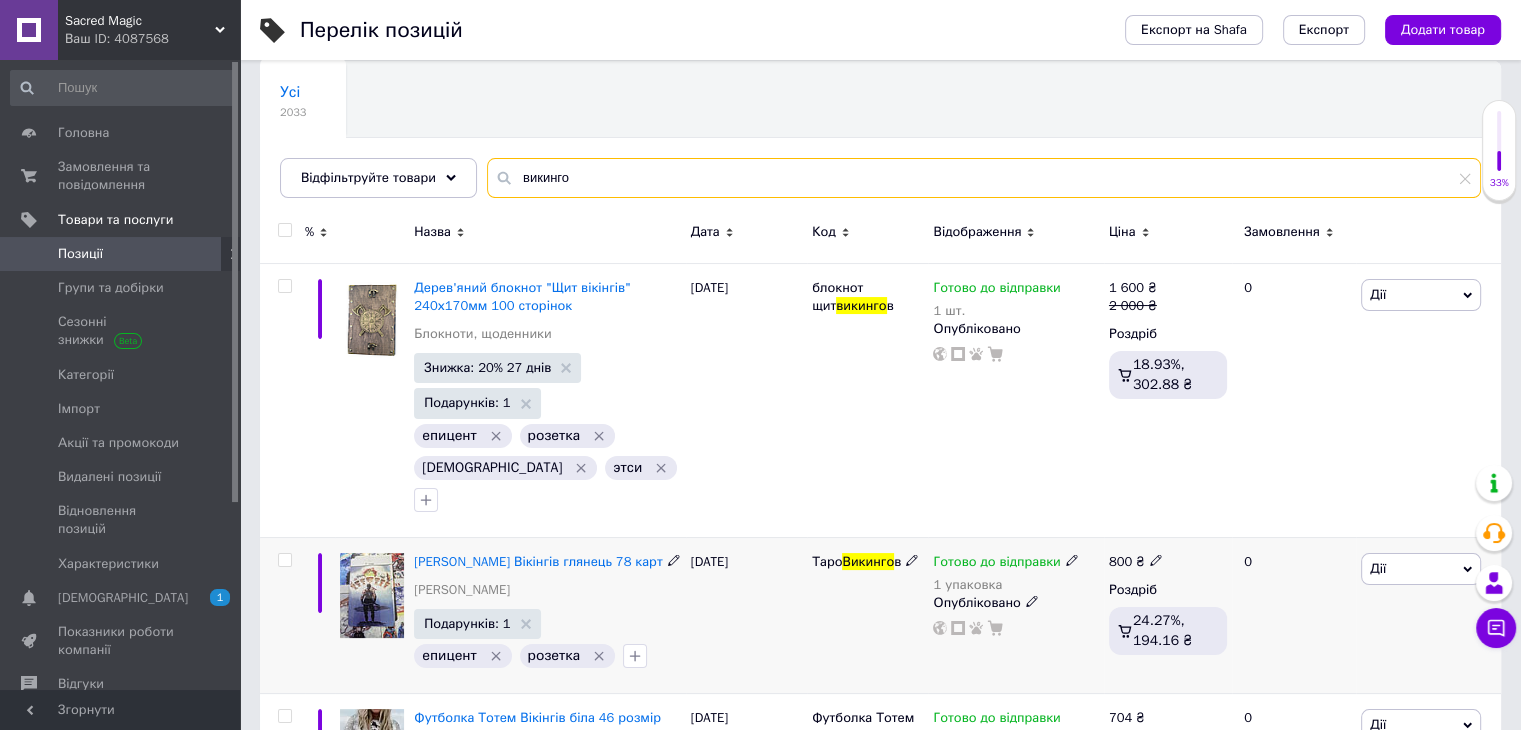 scroll, scrollTop: 277, scrollLeft: 0, axis: vertical 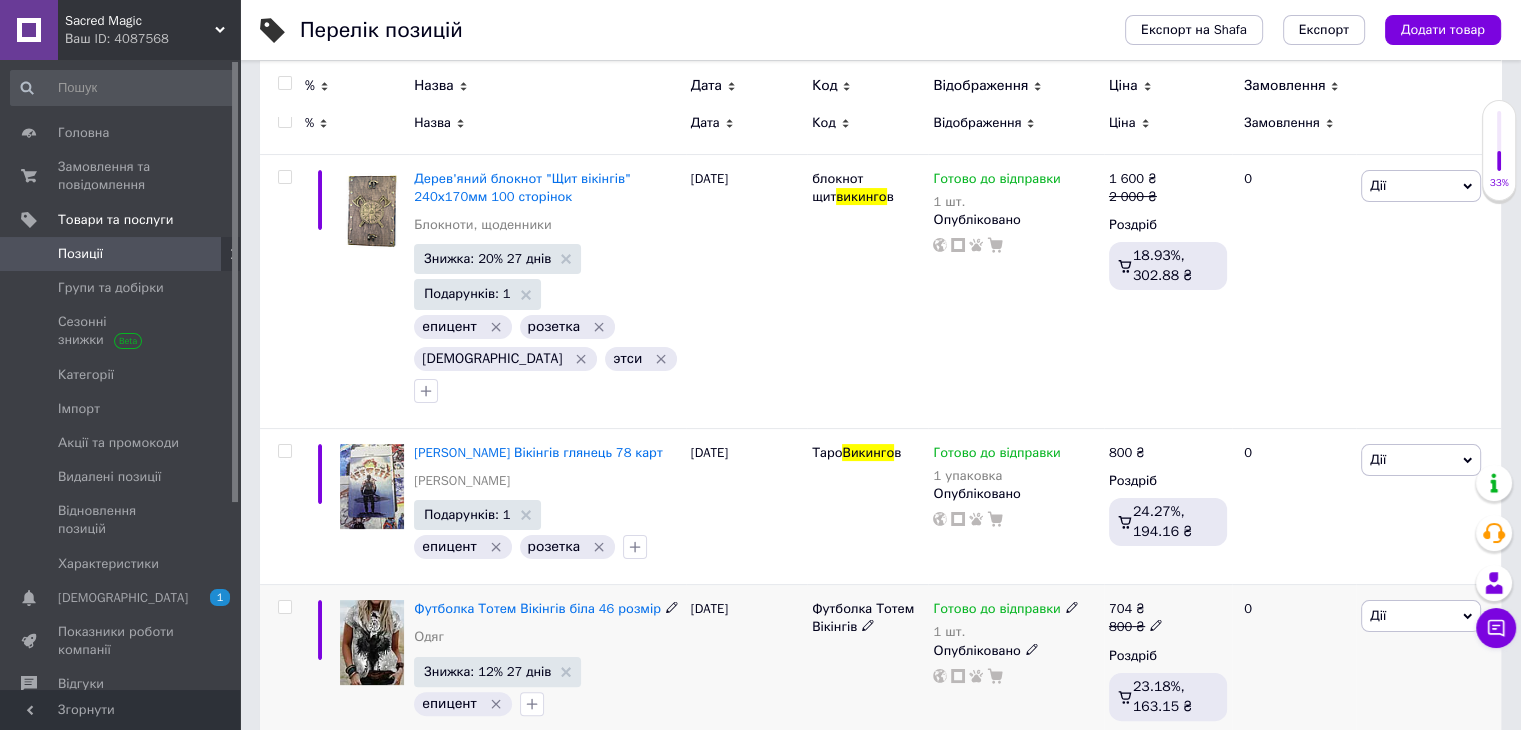 type on "викинго" 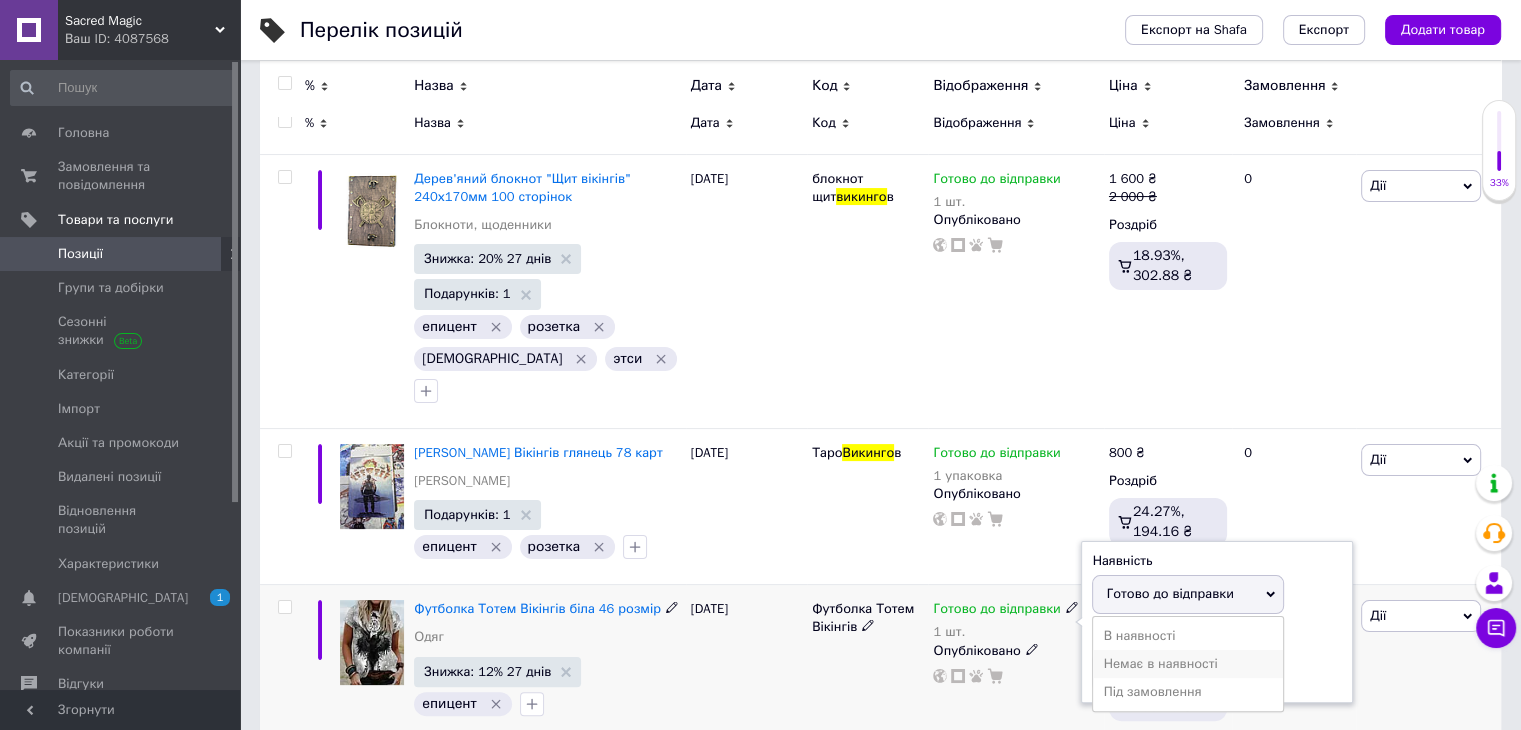 click on "Немає в наявності" at bounding box center (1188, 664) 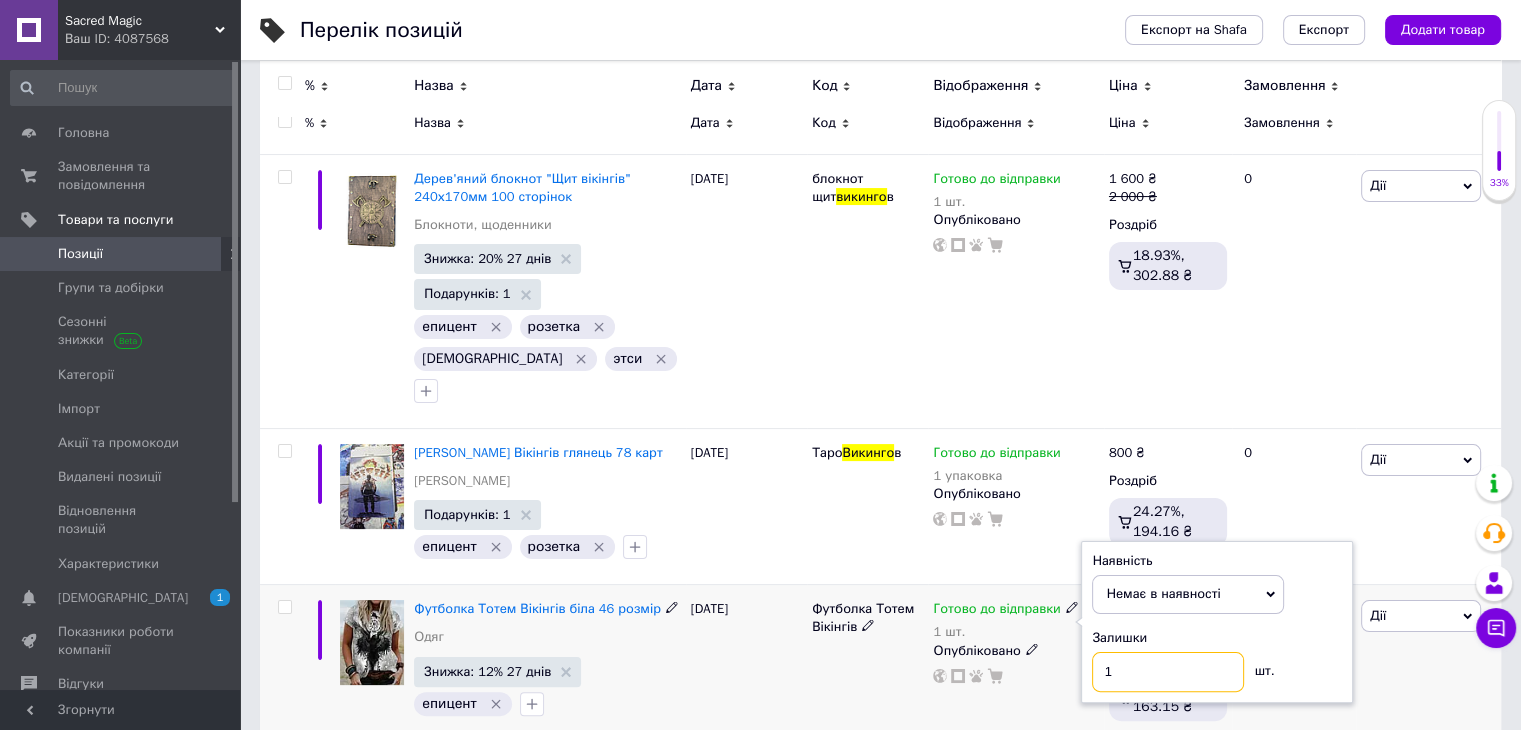 drag, startPoint x: 1132, startPoint y: 635, endPoint x: 1055, endPoint y: 614, distance: 79.81228 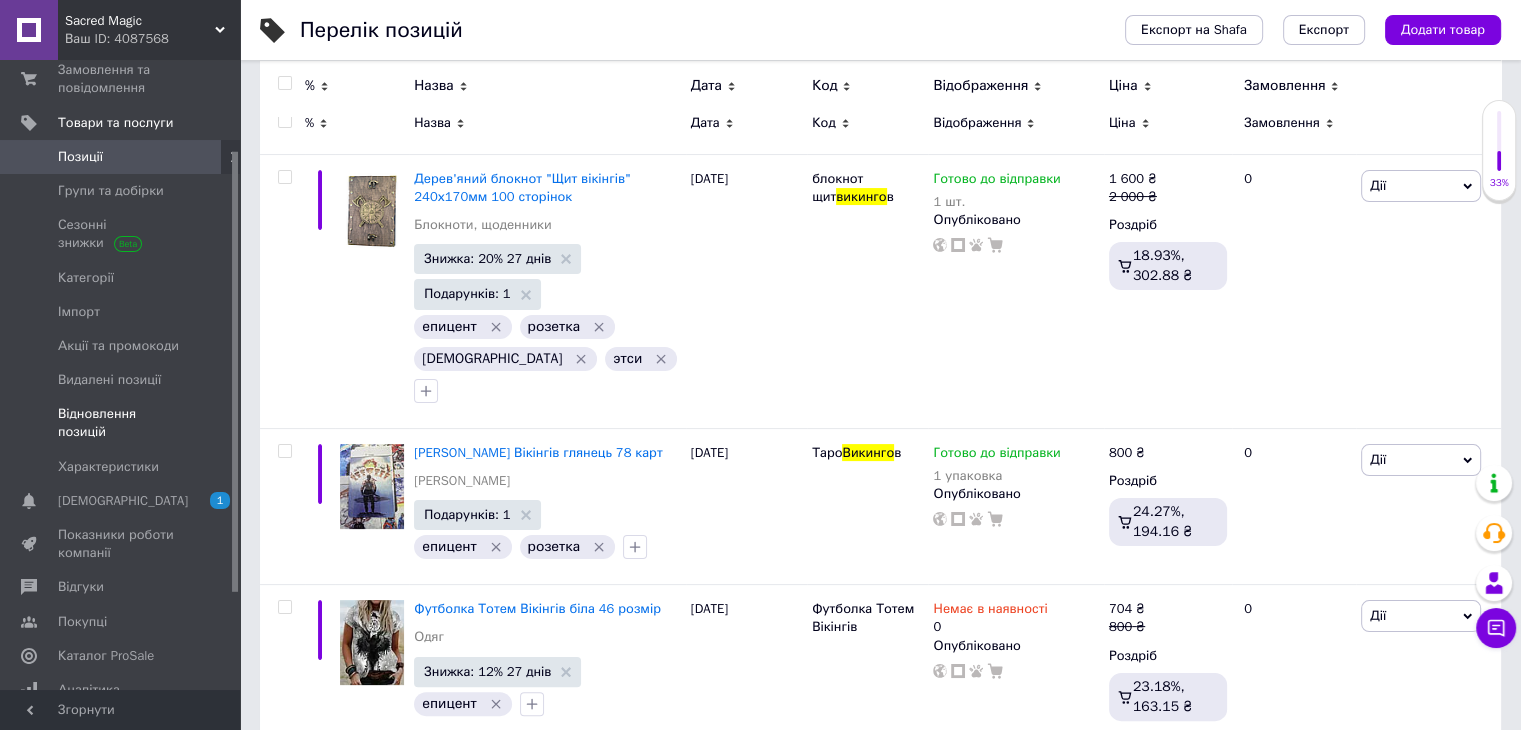 scroll, scrollTop: 267, scrollLeft: 0, axis: vertical 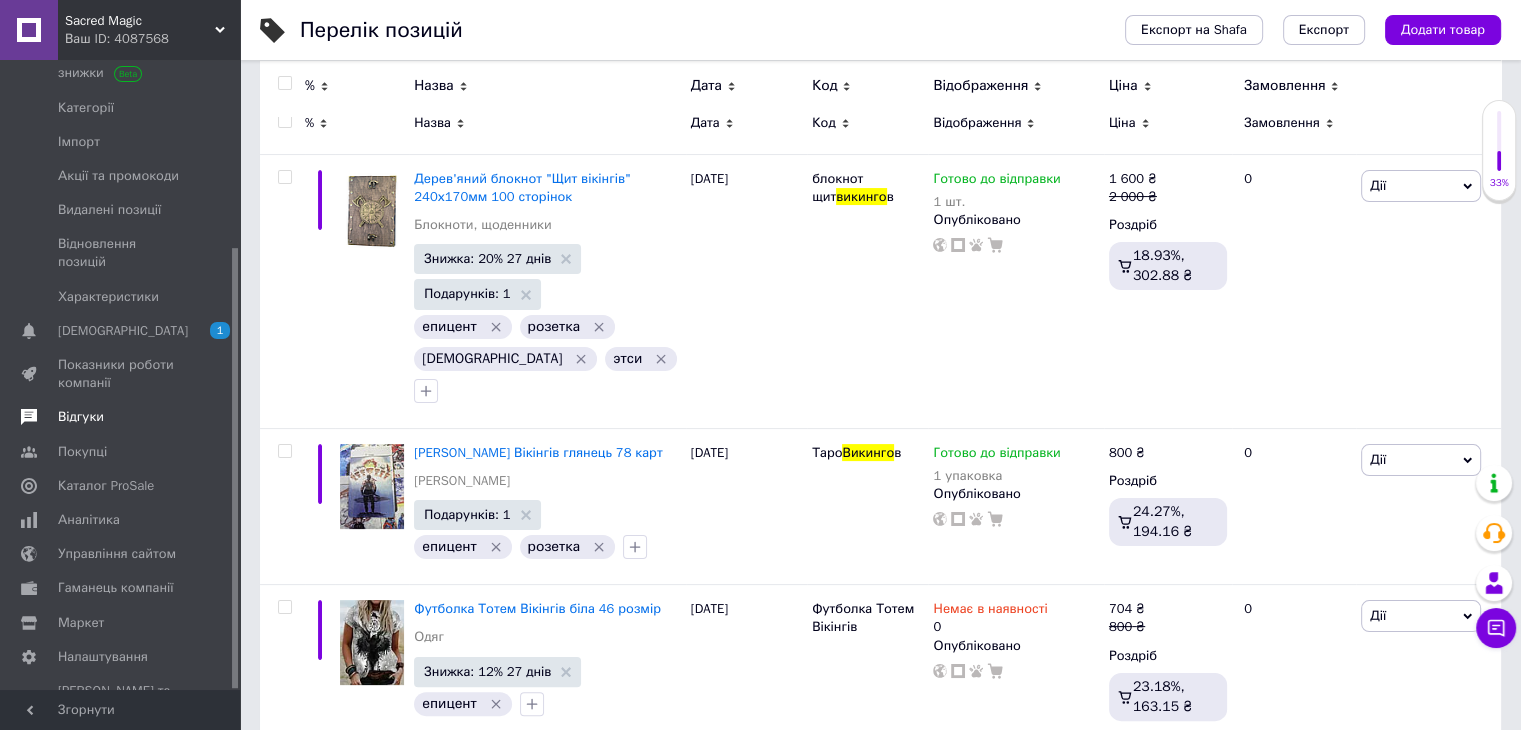 click on "Відгуки" at bounding box center [81, 417] 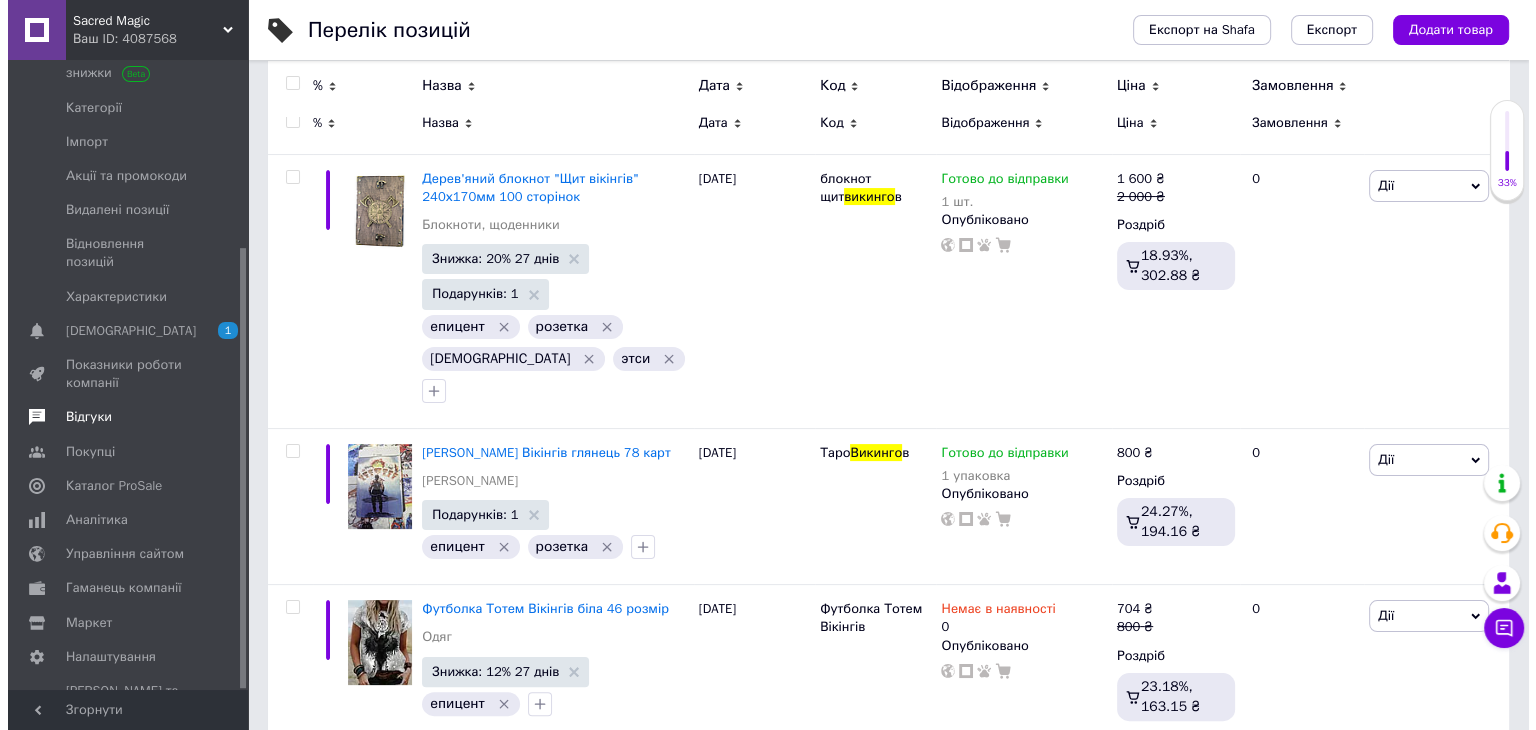 scroll, scrollTop: 0, scrollLeft: 0, axis: both 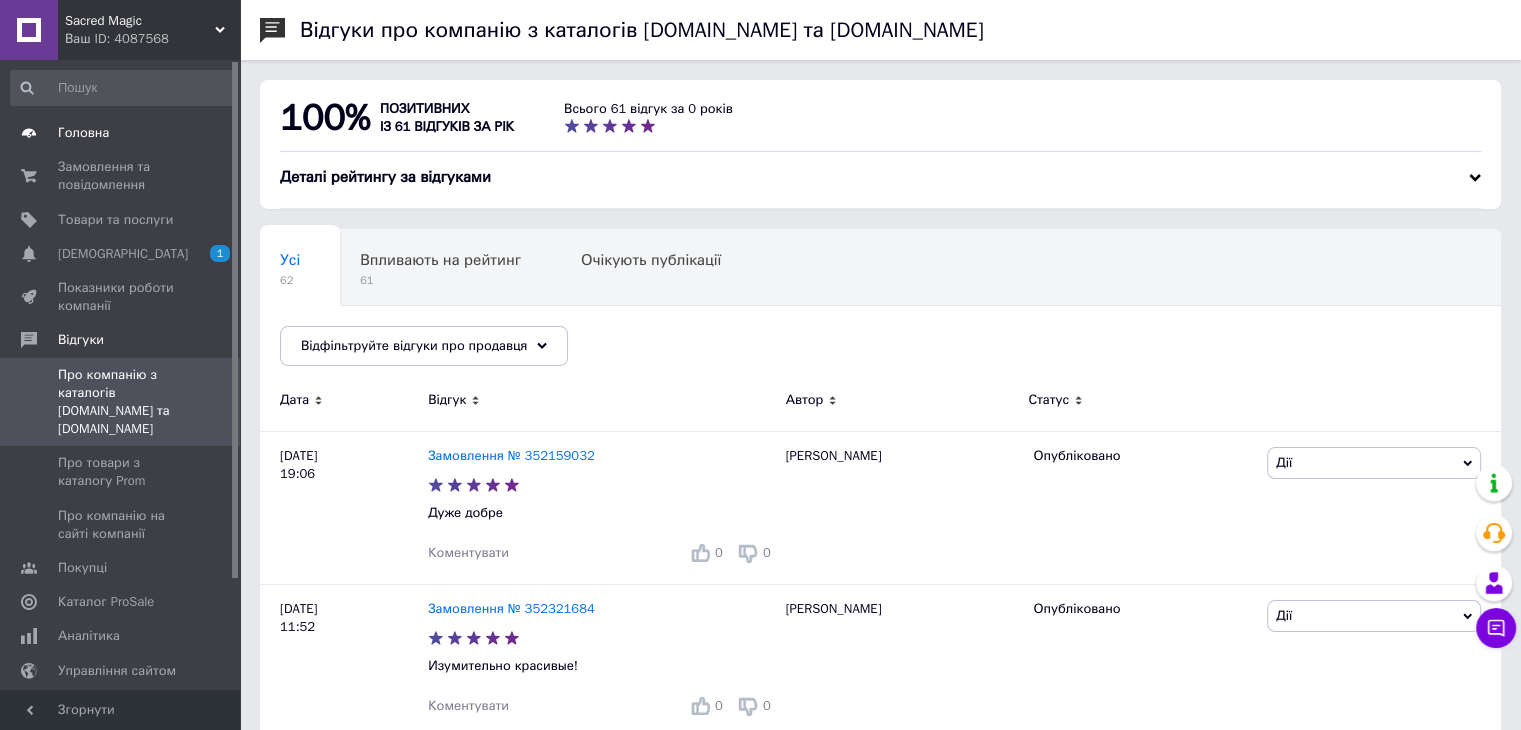 click on "Головна" at bounding box center [121, 133] 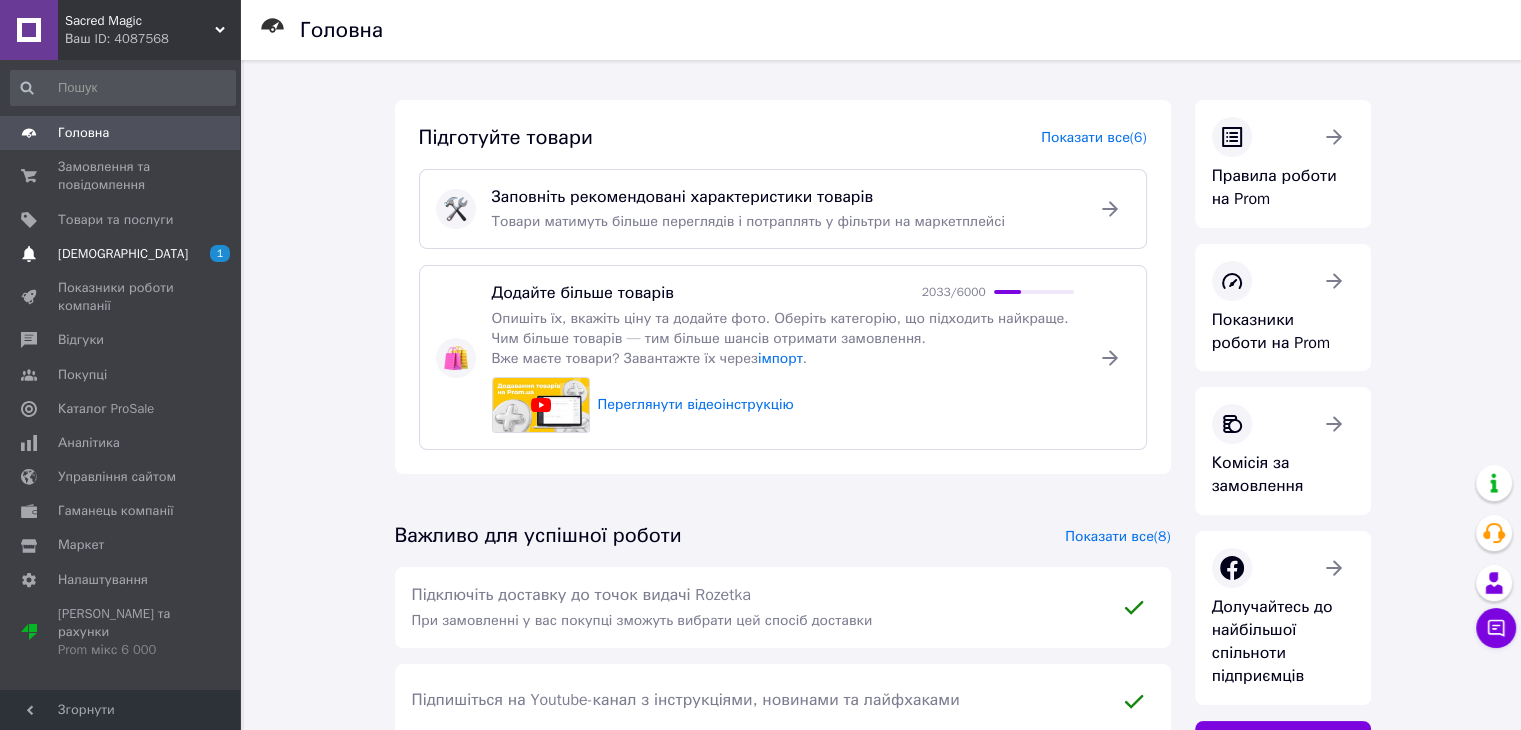 click on "[DEMOGRAPHIC_DATA] 1" at bounding box center [123, 254] 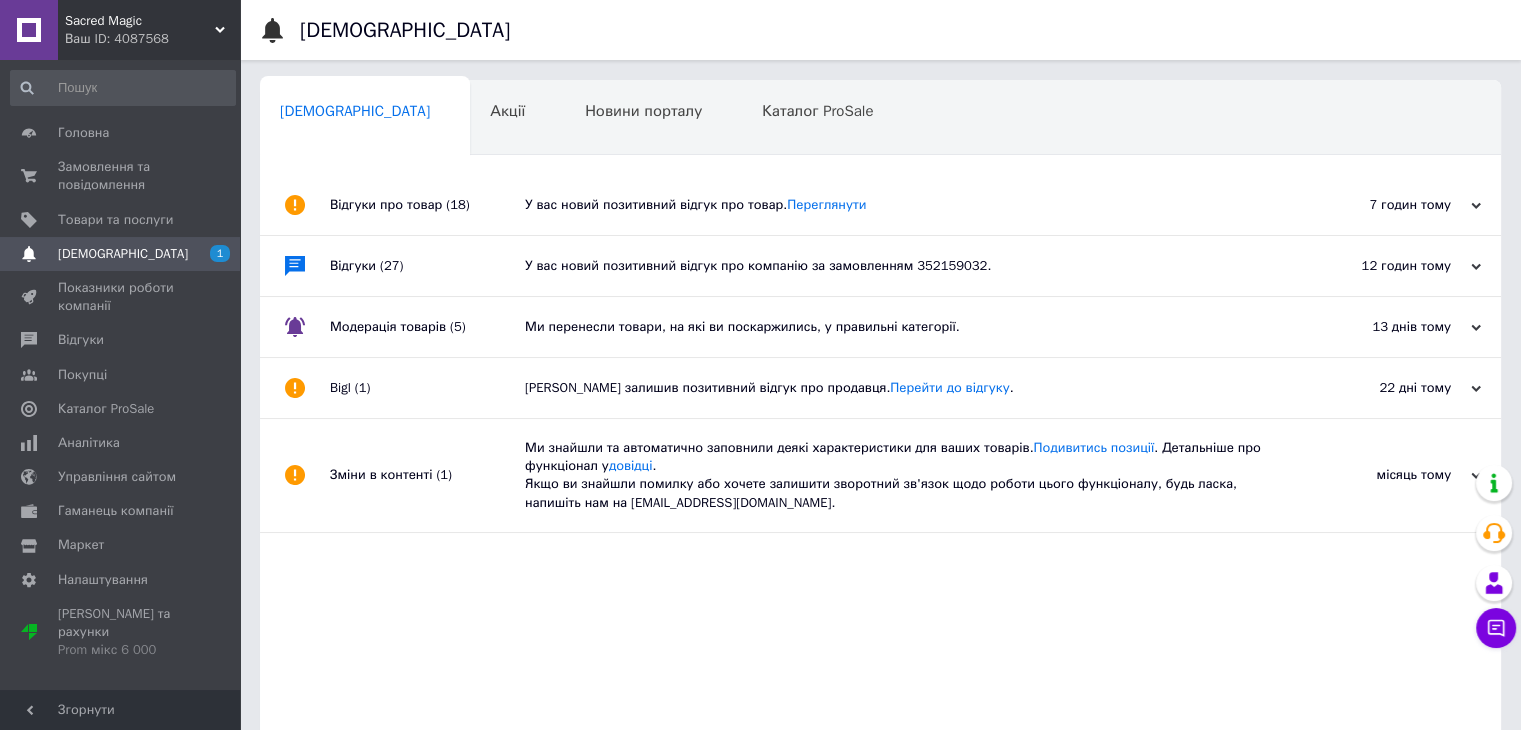 click on "У вас новий позитивний відгук про товар.  [GEOGRAPHIC_DATA]" at bounding box center (903, 205) 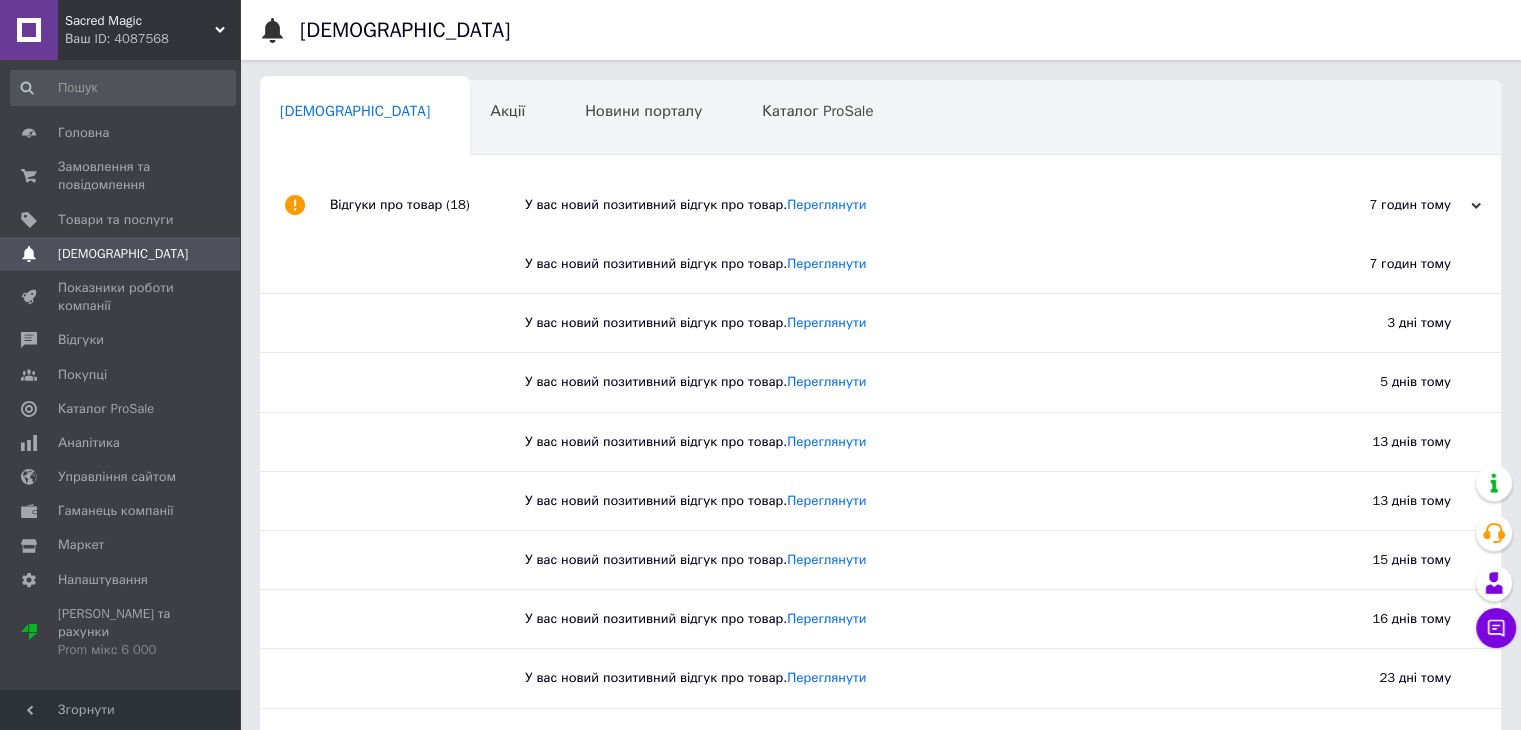 click on "У вас новий позитивний відгук про товар.  [GEOGRAPHIC_DATA]" at bounding box center [903, 205] 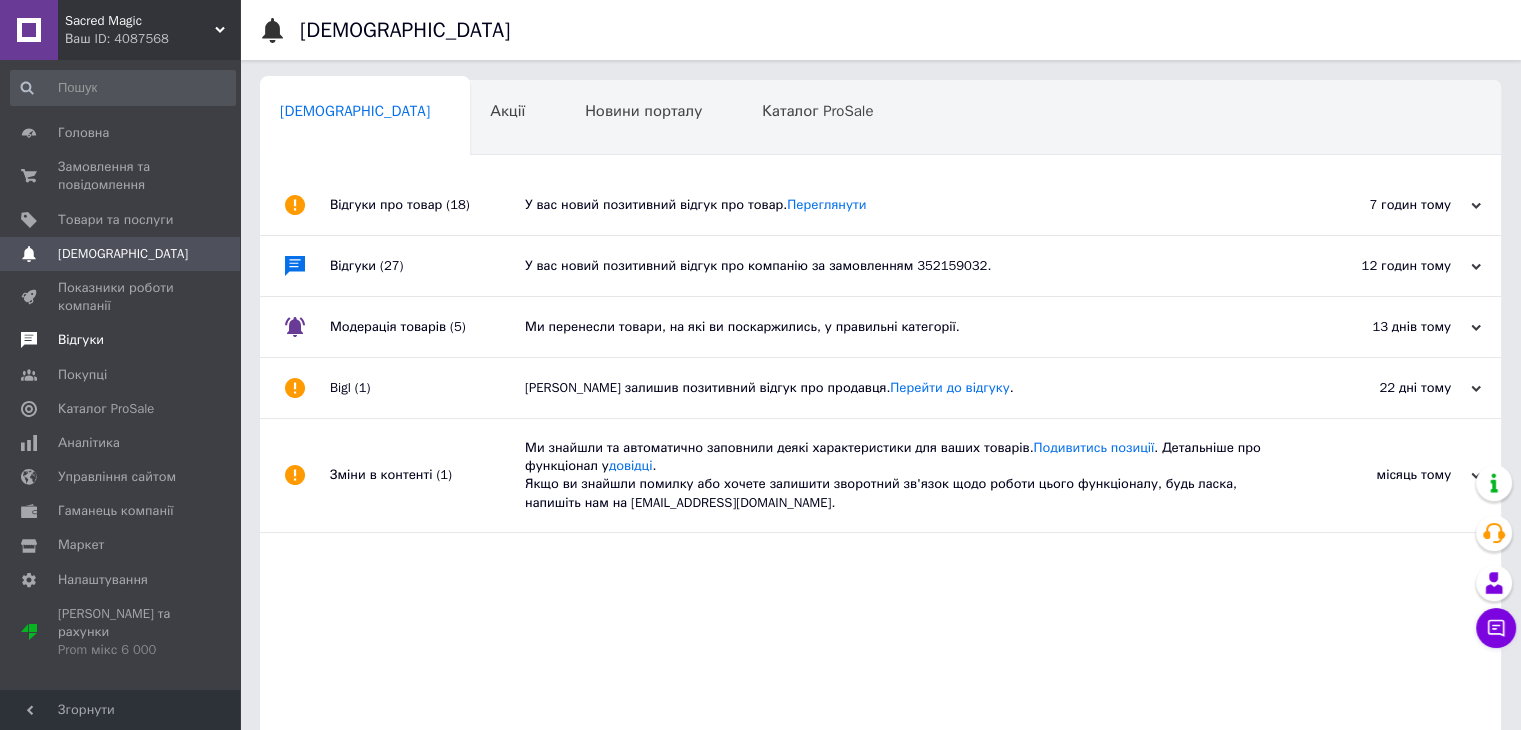 click on "Відгуки" at bounding box center (123, 340) 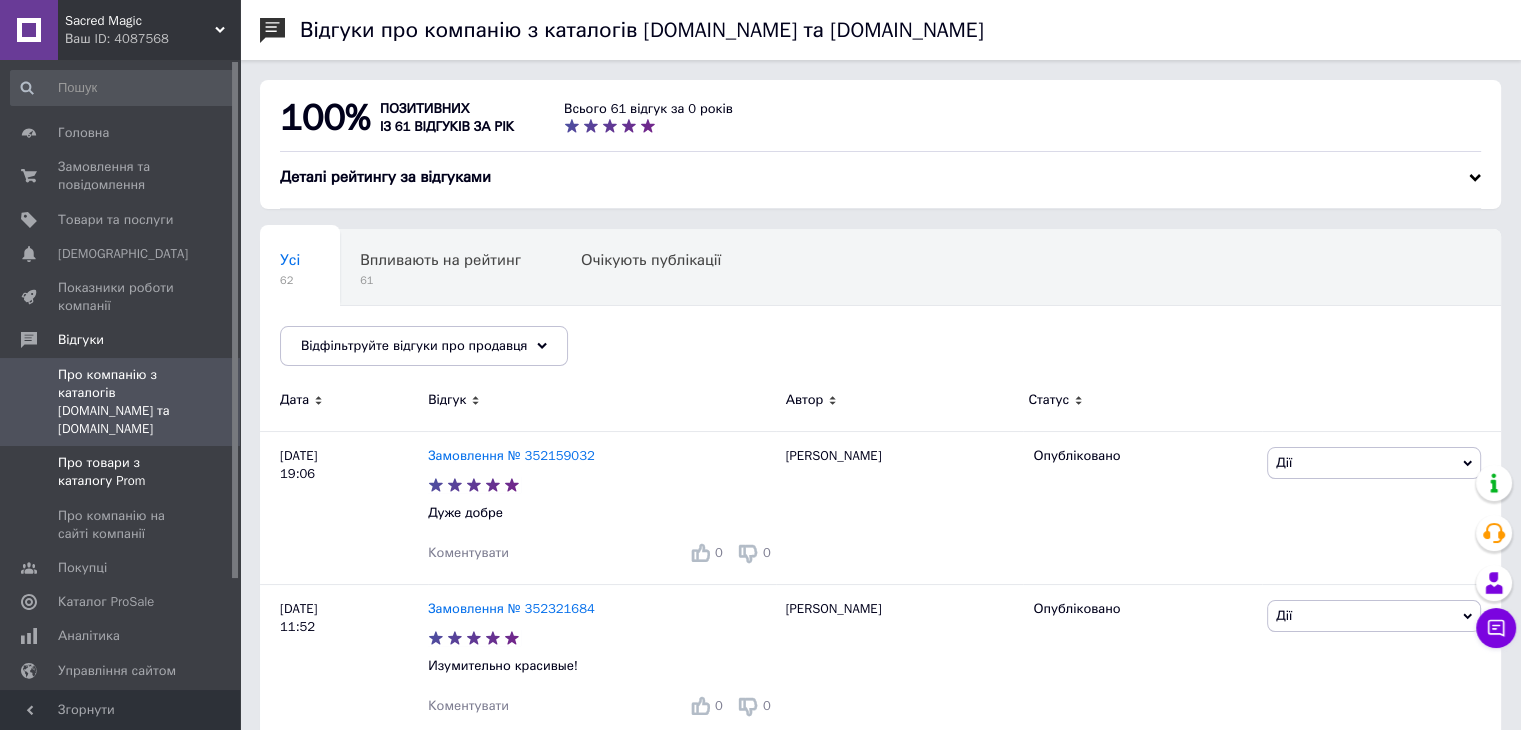click on "Про товари з каталогу Prom" at bounding box center [121, 472] 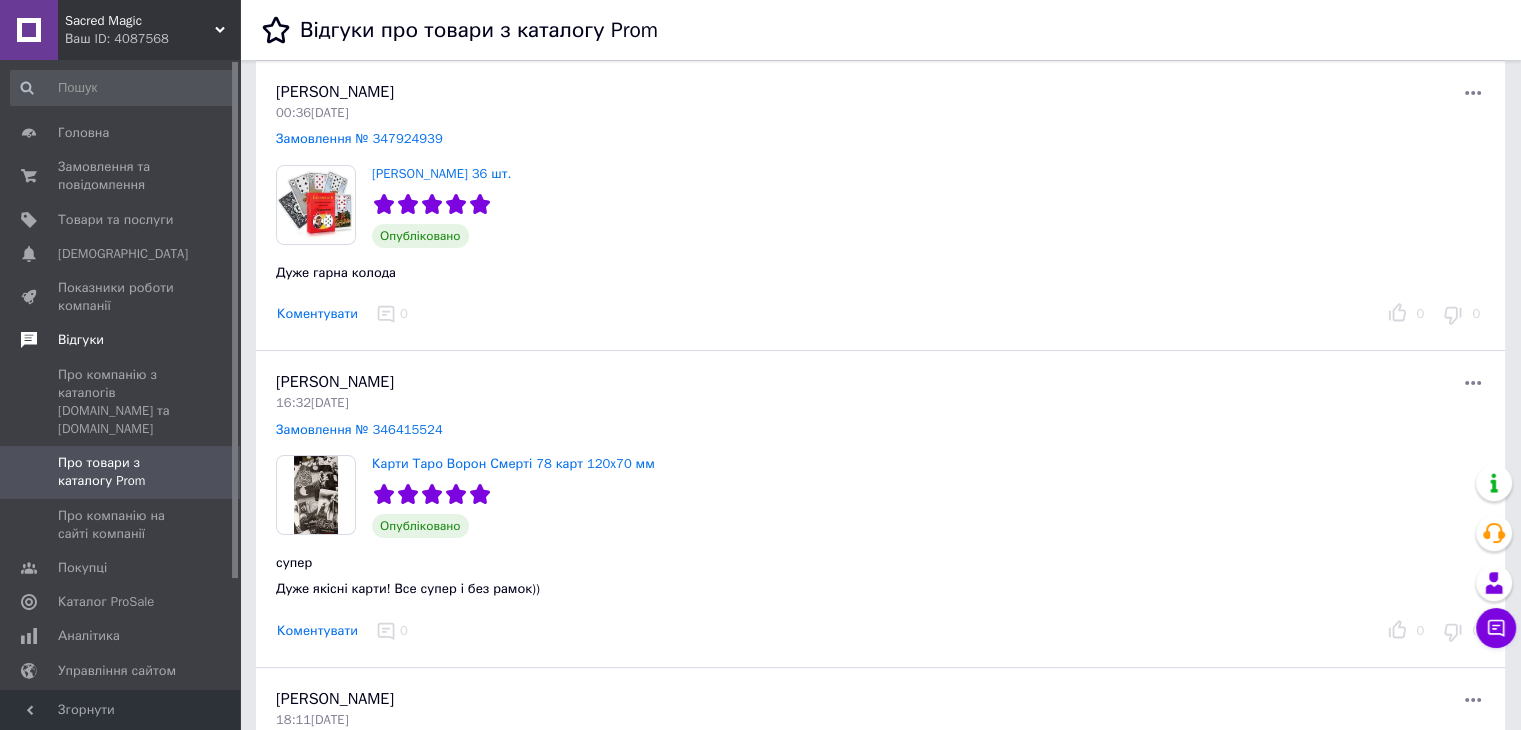 scroll, scrollTop: 0, scrollLeft: 0, axis: both 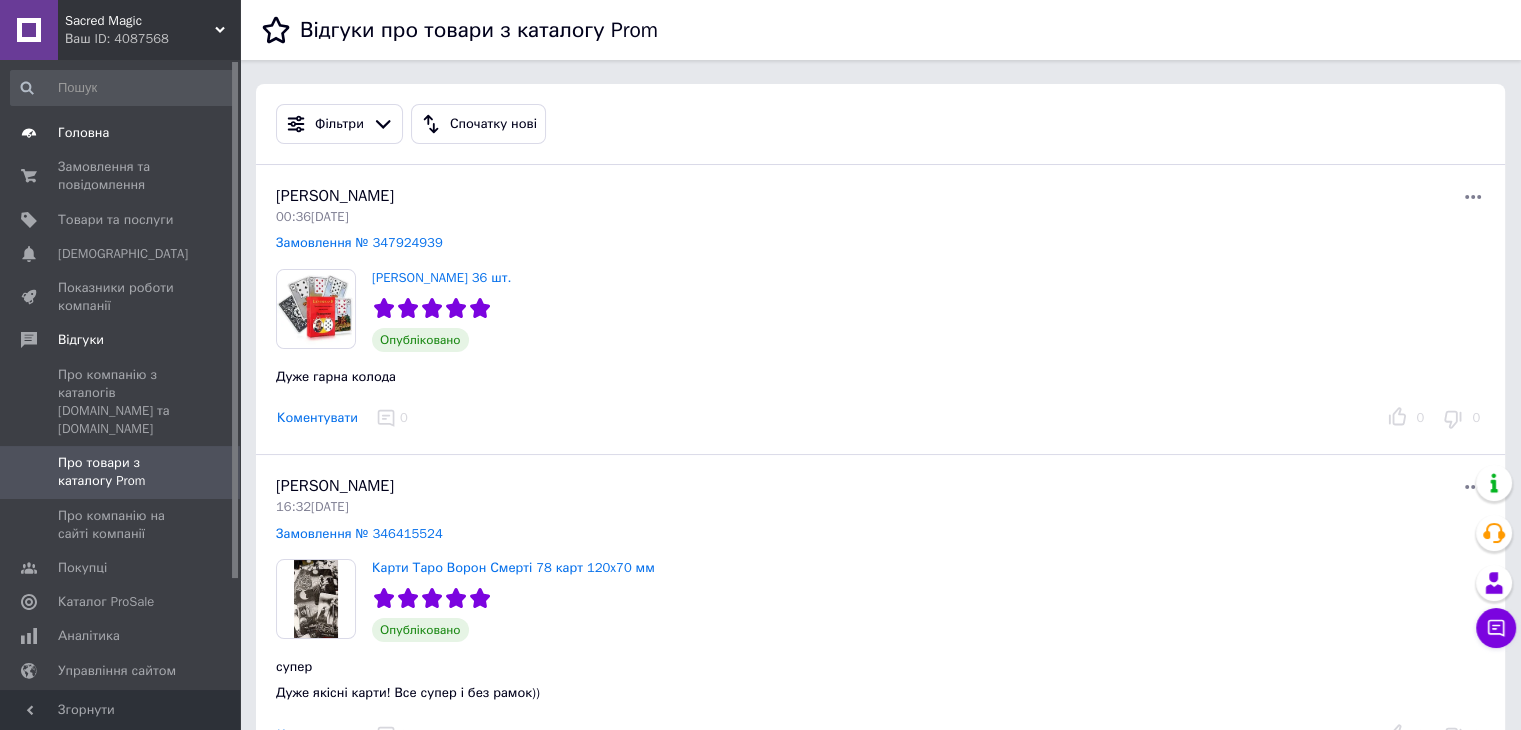 click on "Головна" at bounding box center (83, 133) 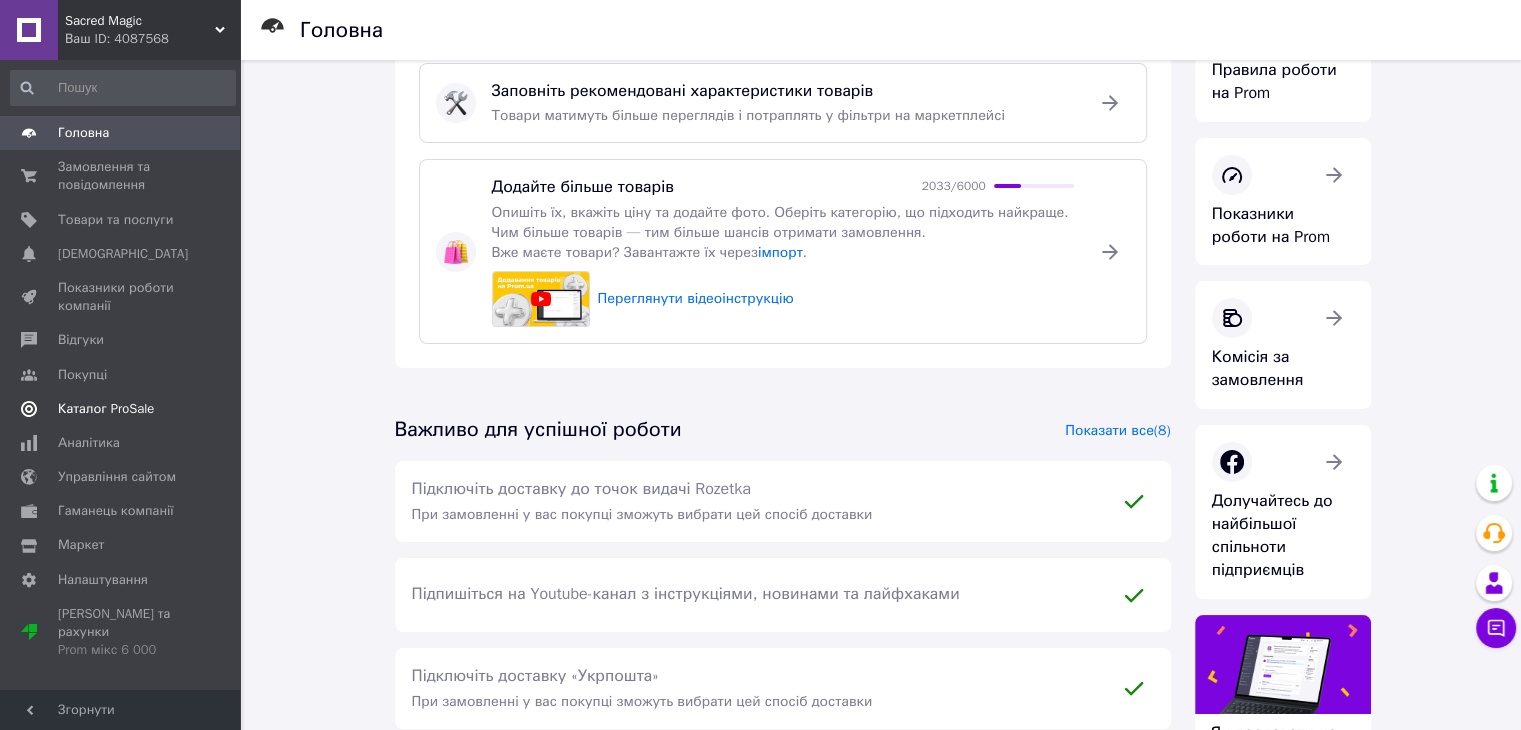 scroll, scrollTop: 0, scrollLeft: 0, axis: both 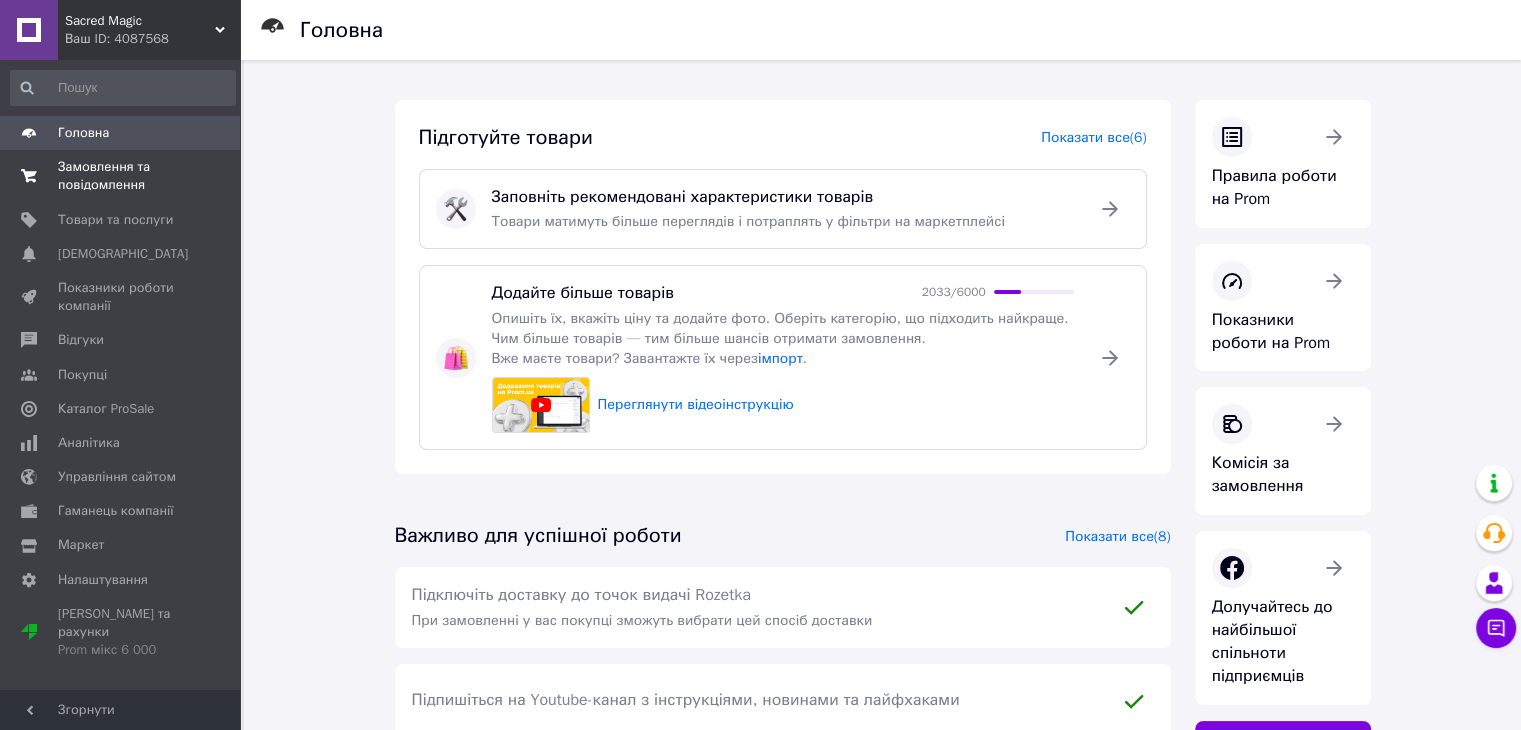 click on "Замовлення та повідомлення" at bounding box center (121, 176) 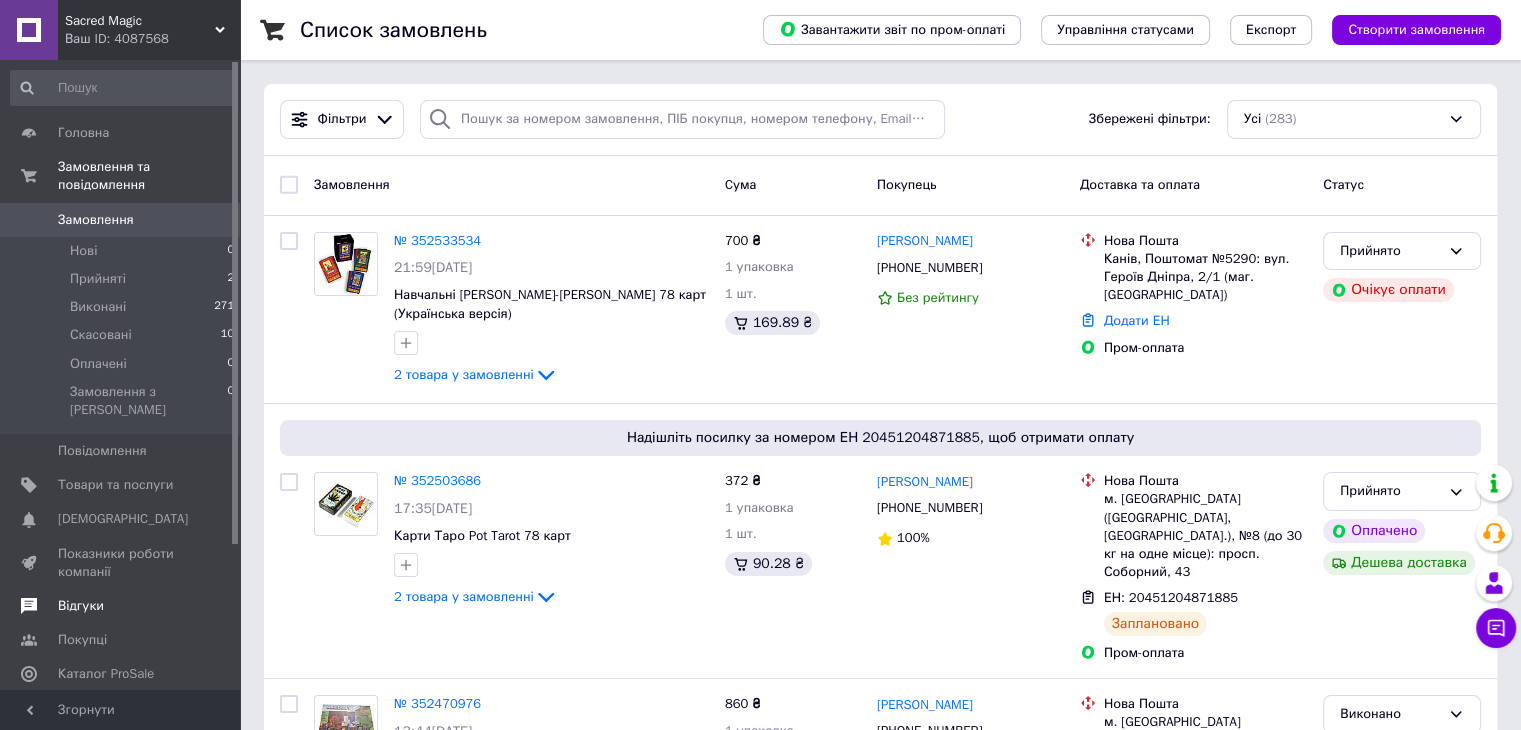 click on "Відгуки" at bounding box center [81, 606] 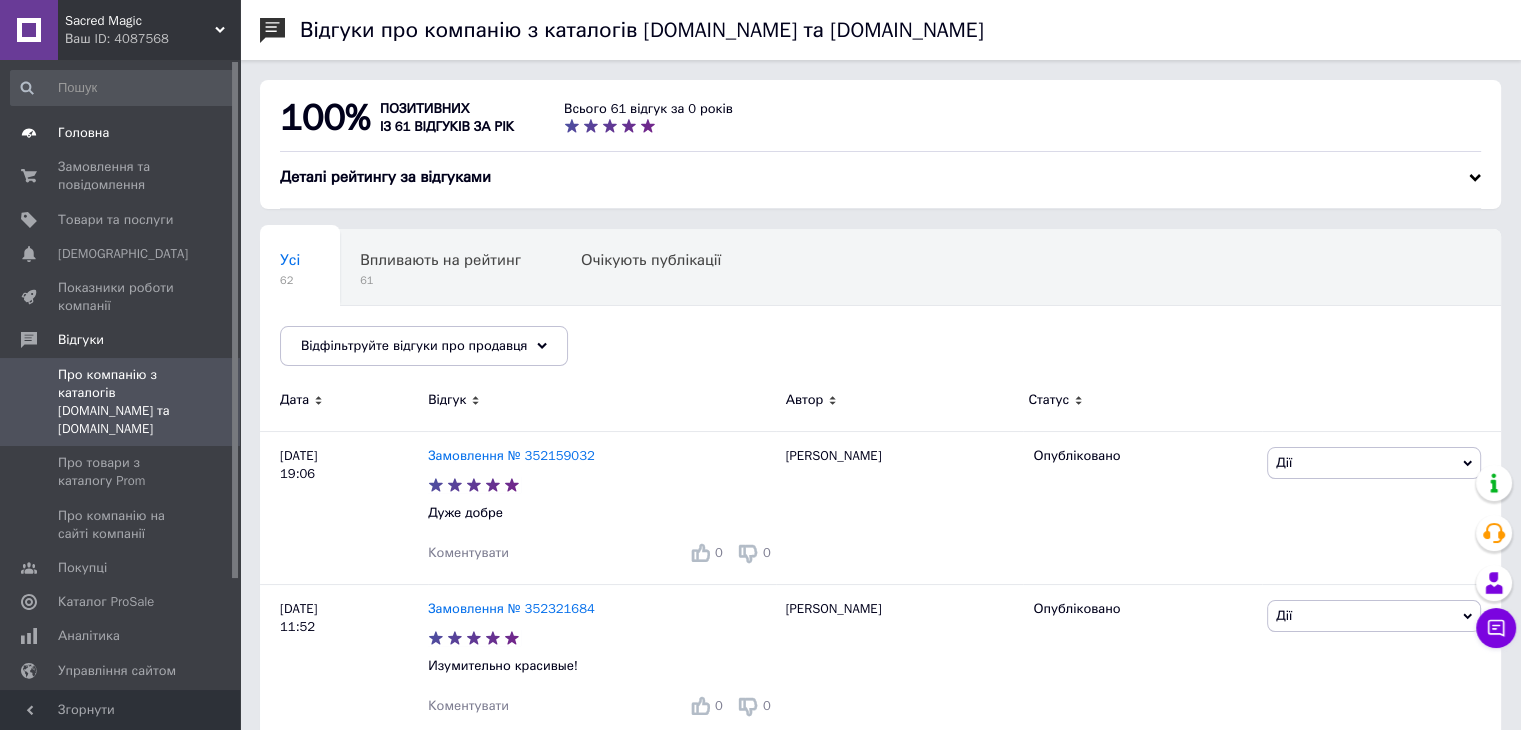click on "Головна" at bounding box center (121, 133) 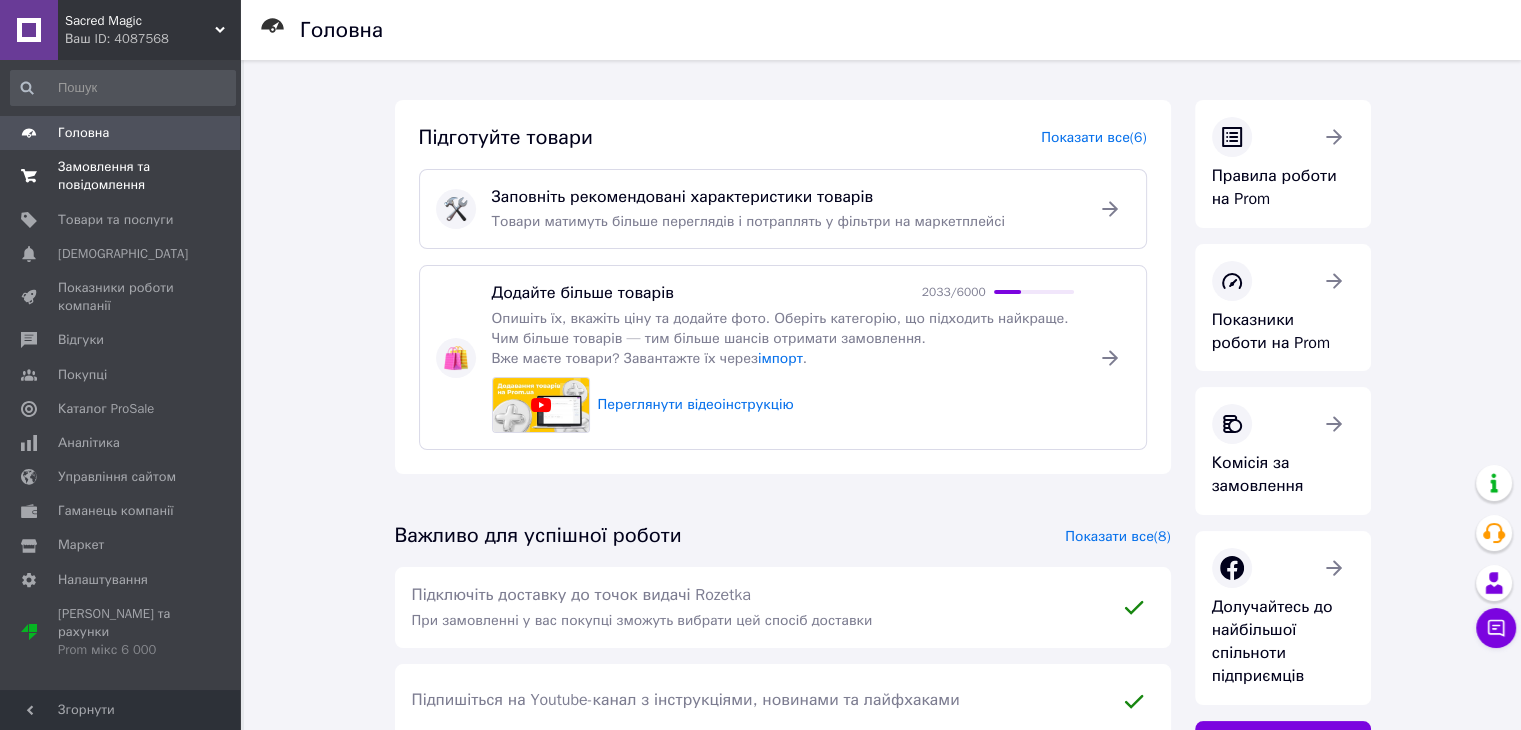 click on "Замовлення та повідомлення" at bounding box center [121, 176] 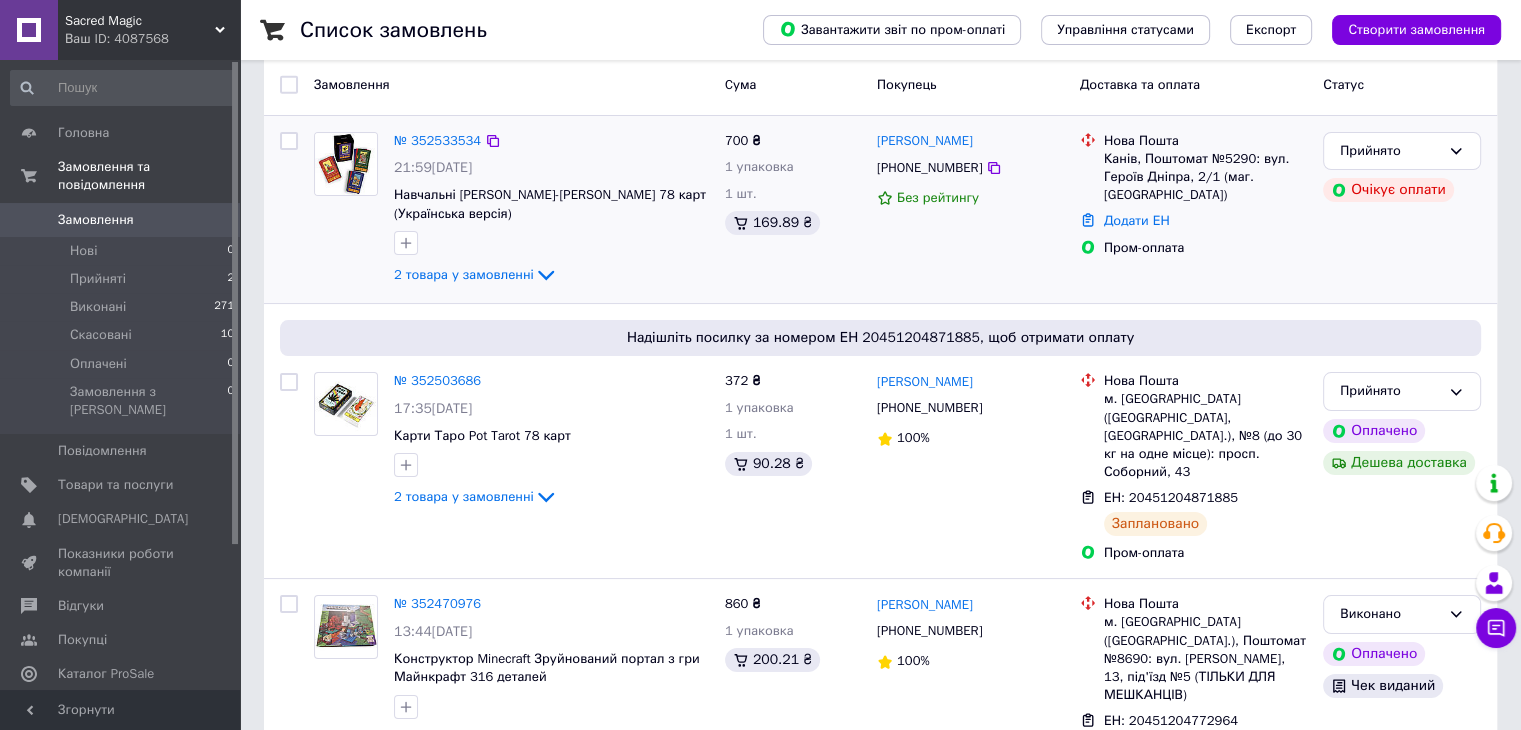 scroll, scrollTop: 0, scrollLeft: 0, axis: both 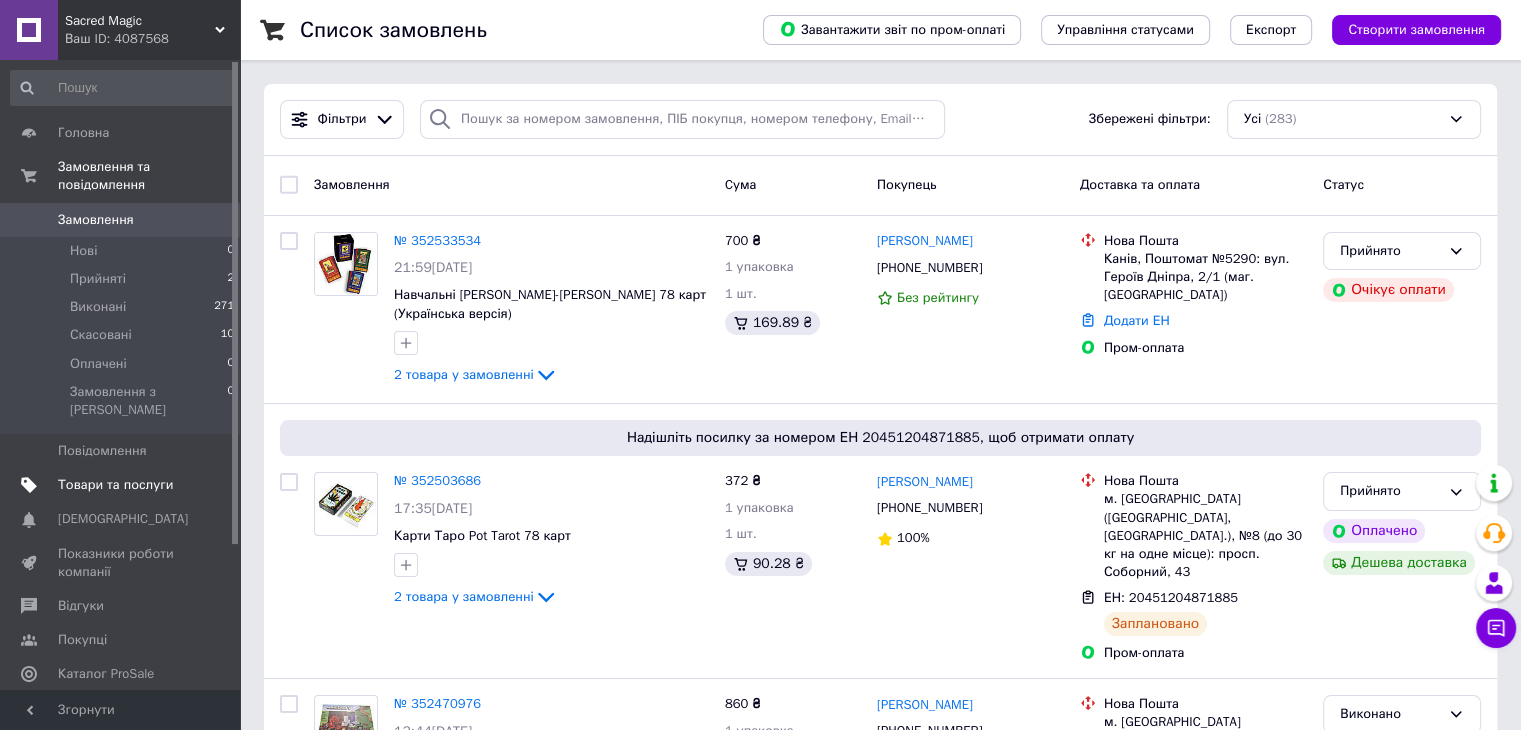 click on "Товари та послуги" at bounding box center [123, 485] 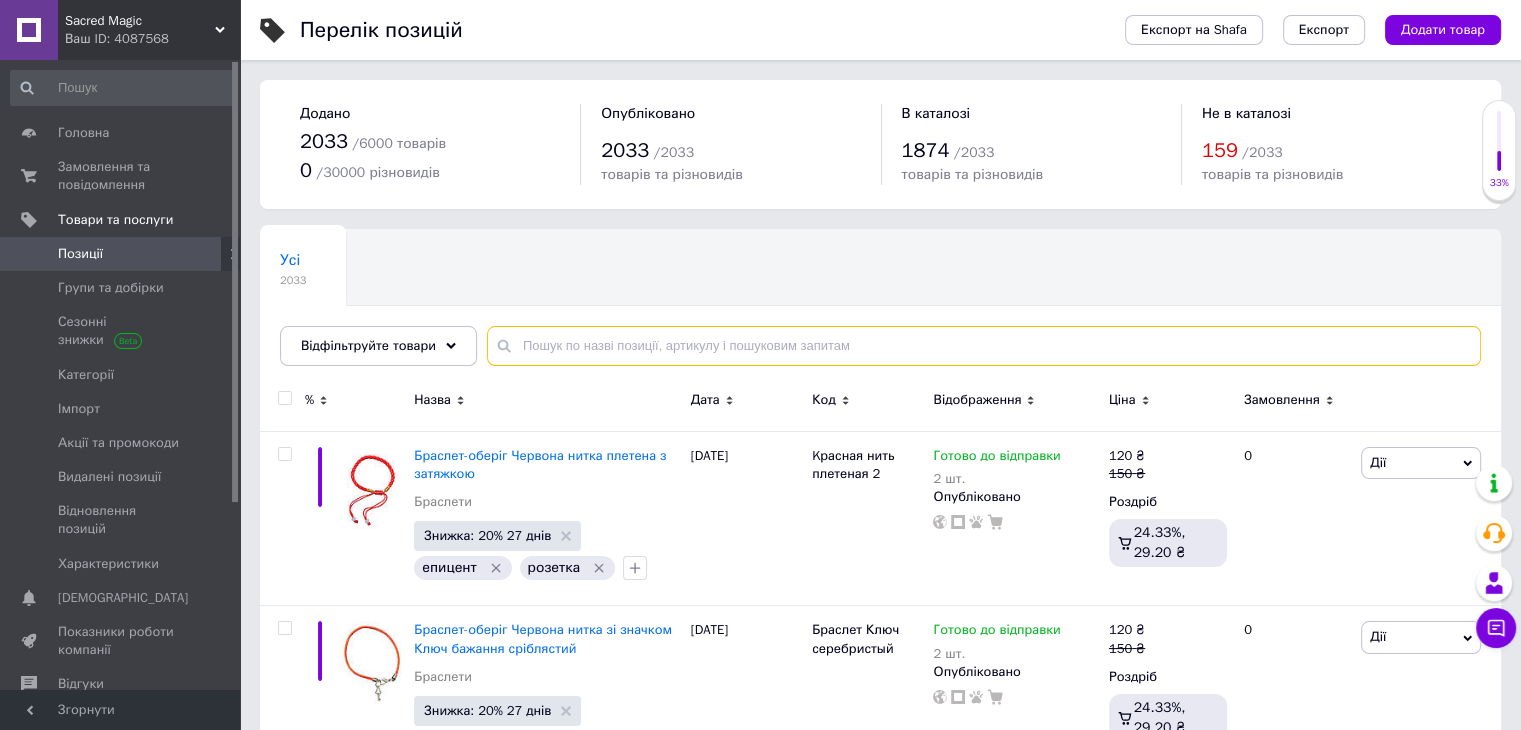 click at bounding box center [984, 346] 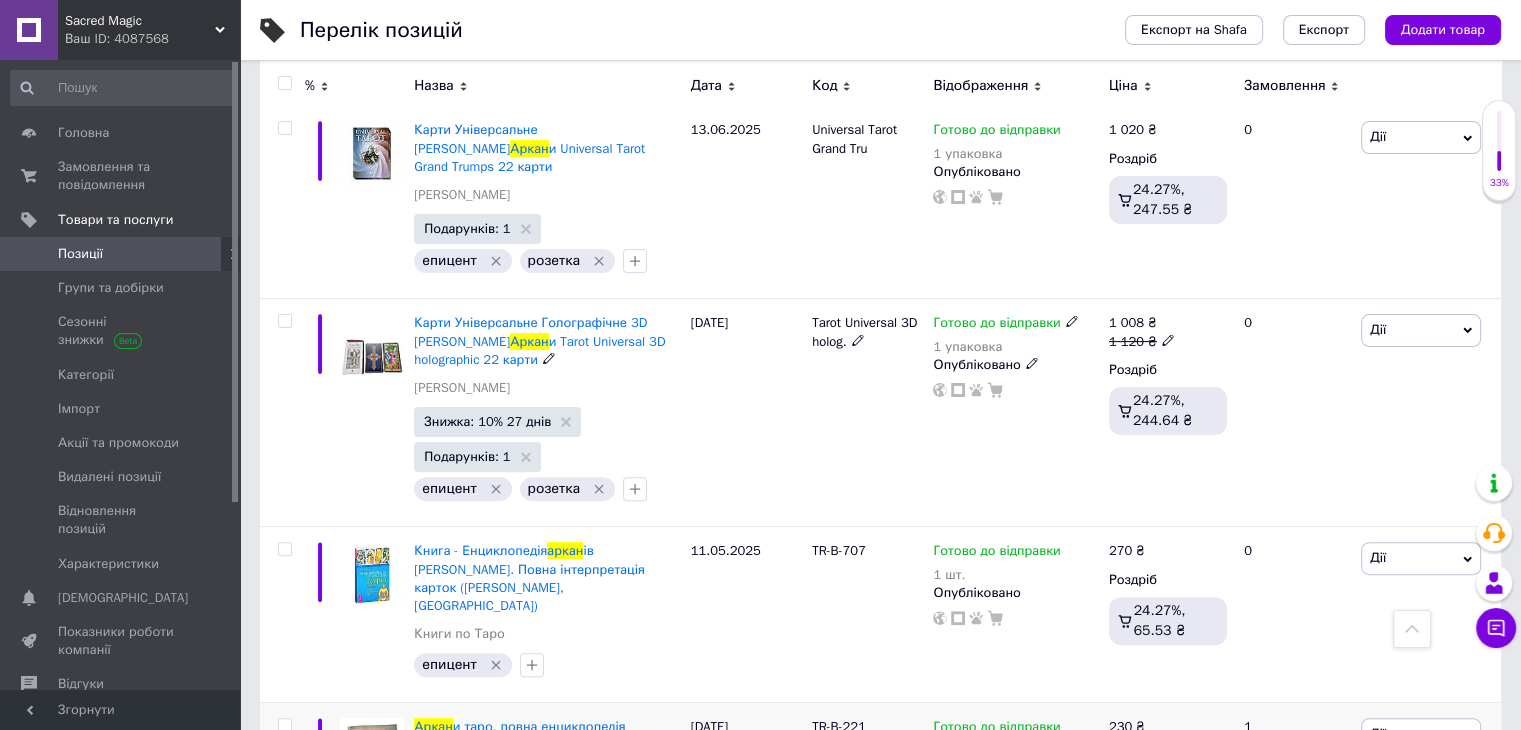 scroll, scrollTop: 908, scrollLeft: 0, axis: vertical 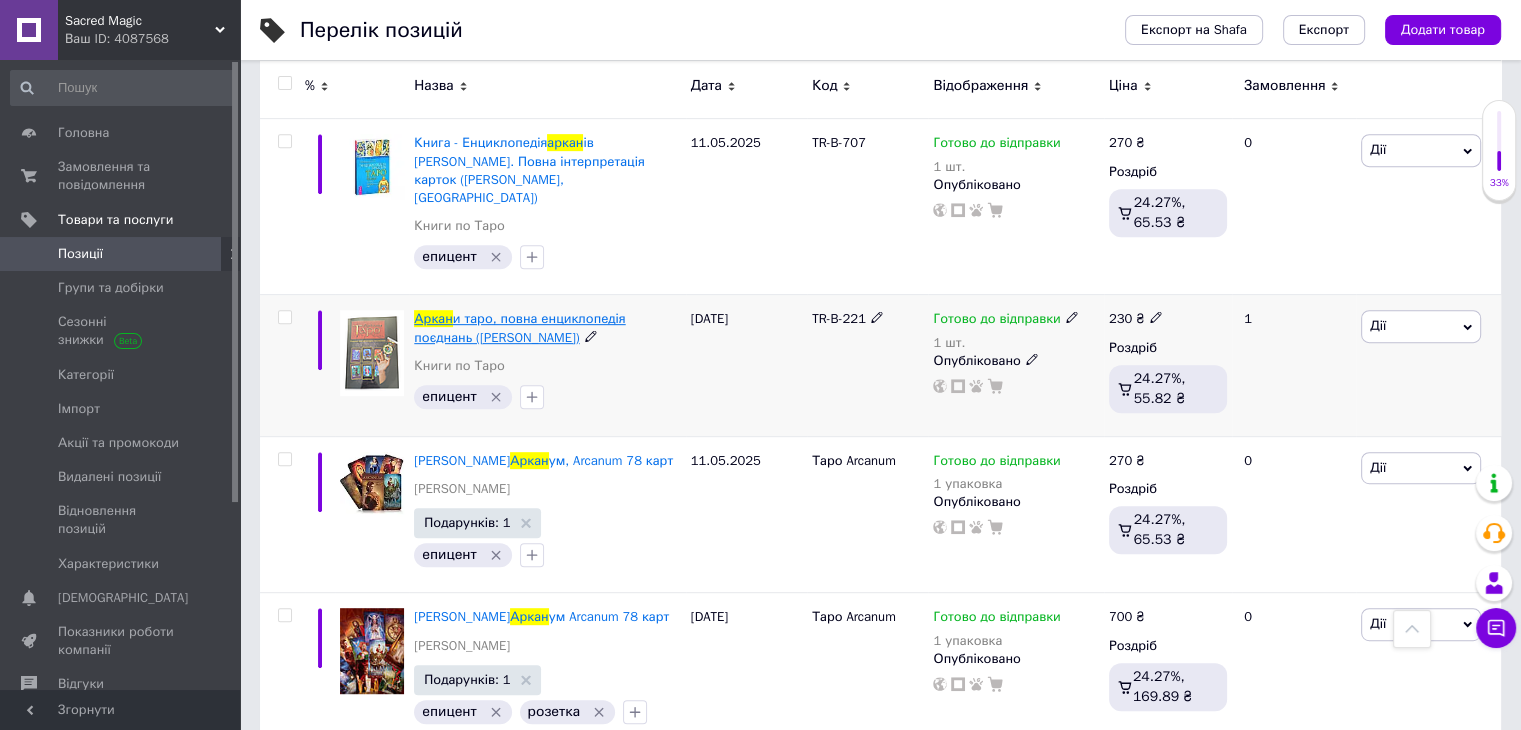 type on "аркан" 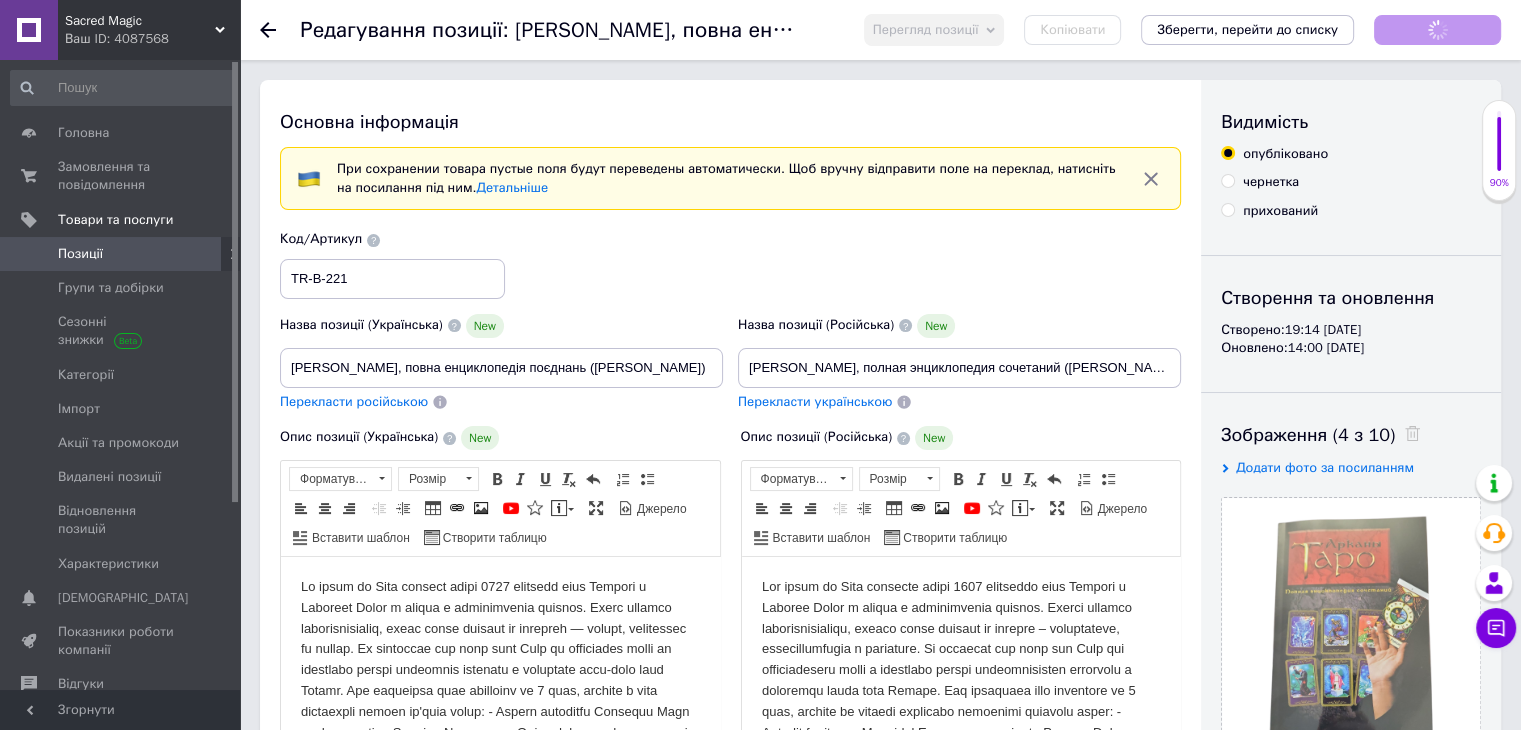 scroll, scrollTop: 0, scrollLeft: 0, axis: both 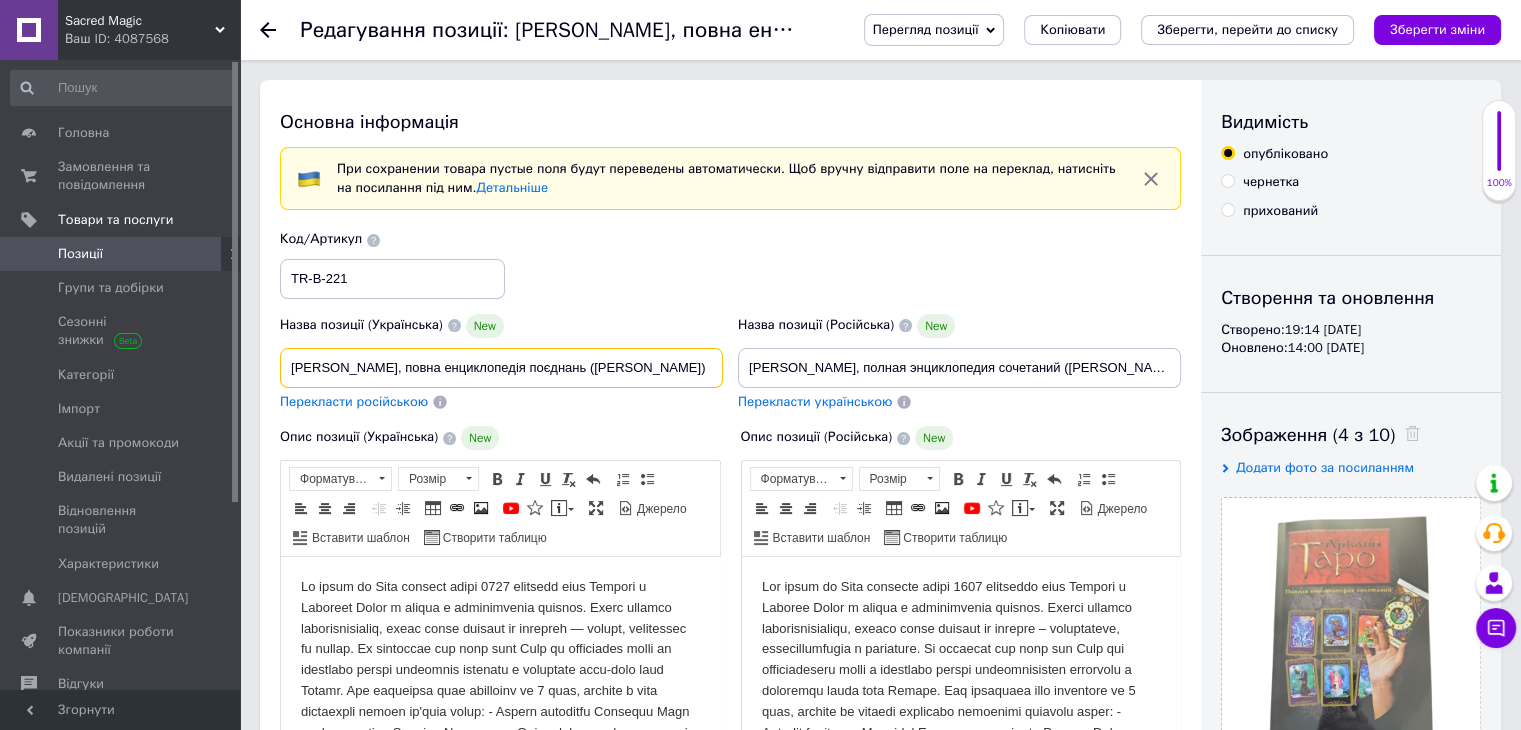 drag, startPoint x: 290, startPoint y: 369, endPoint x: 677, endPoint y: 368, distance: 387.00128 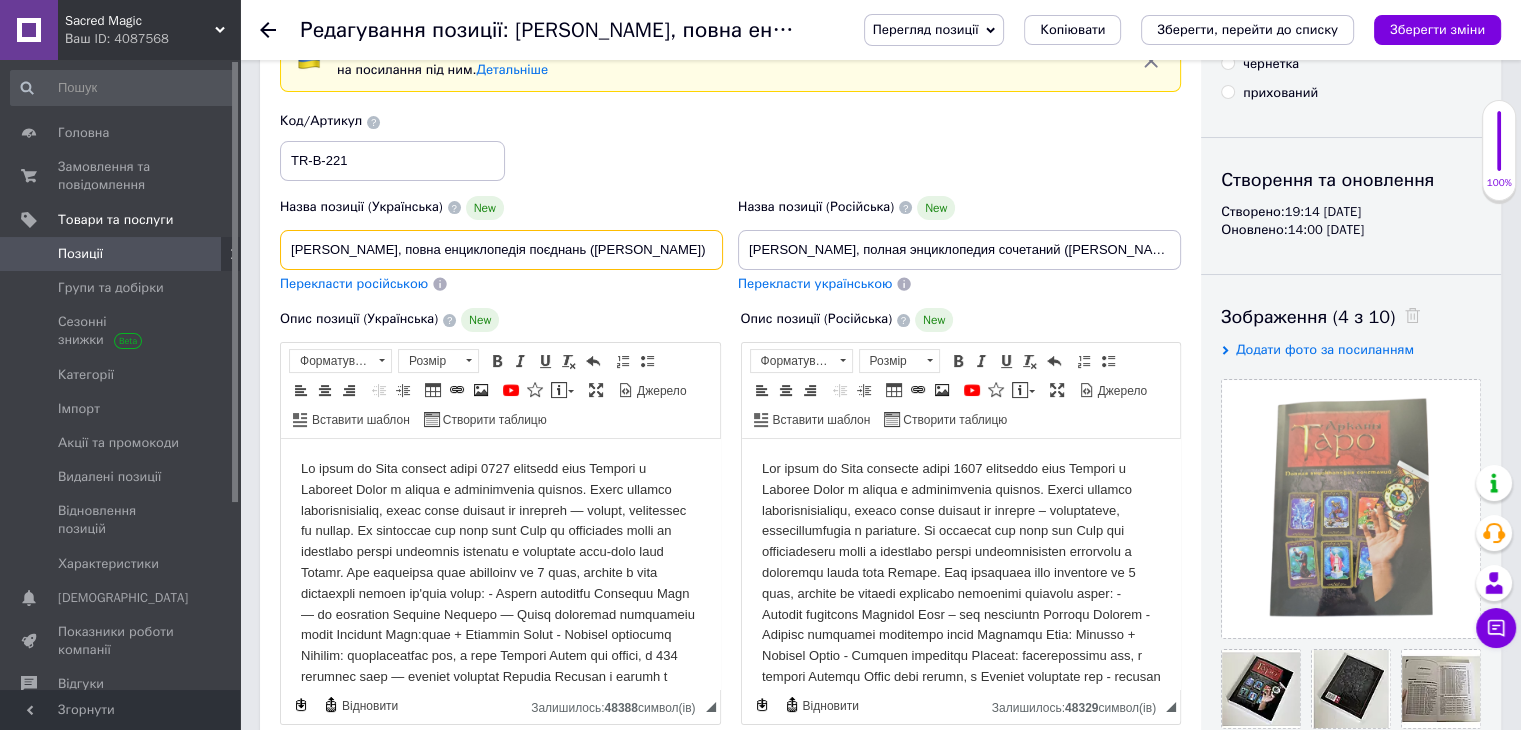 scroll, scrollTop: 300, scrollLeft: 0, axis: vertical 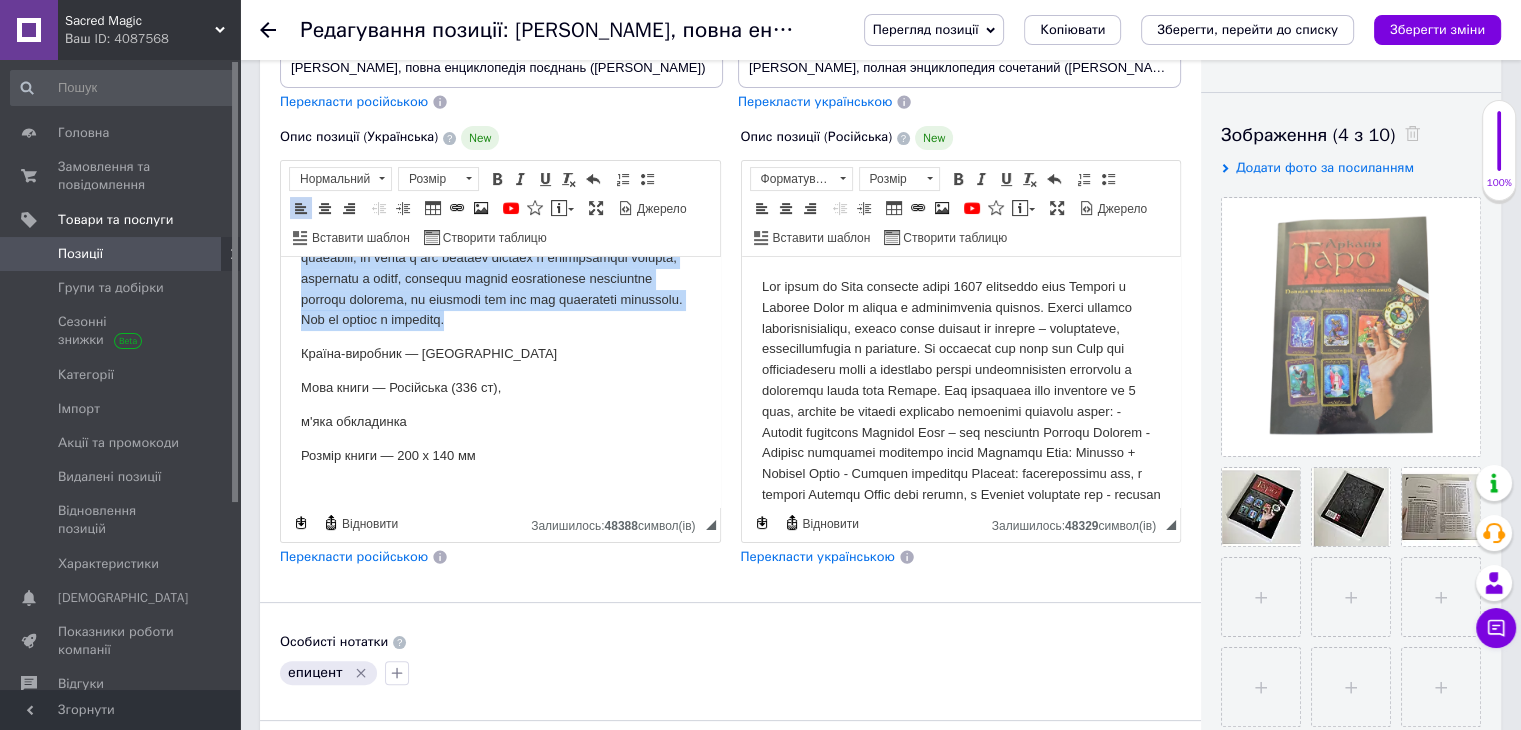 drag, startPoint x: 287, startPoint y: 290, endPoint x: 665, endPoint y: 313, distance: 378.6991 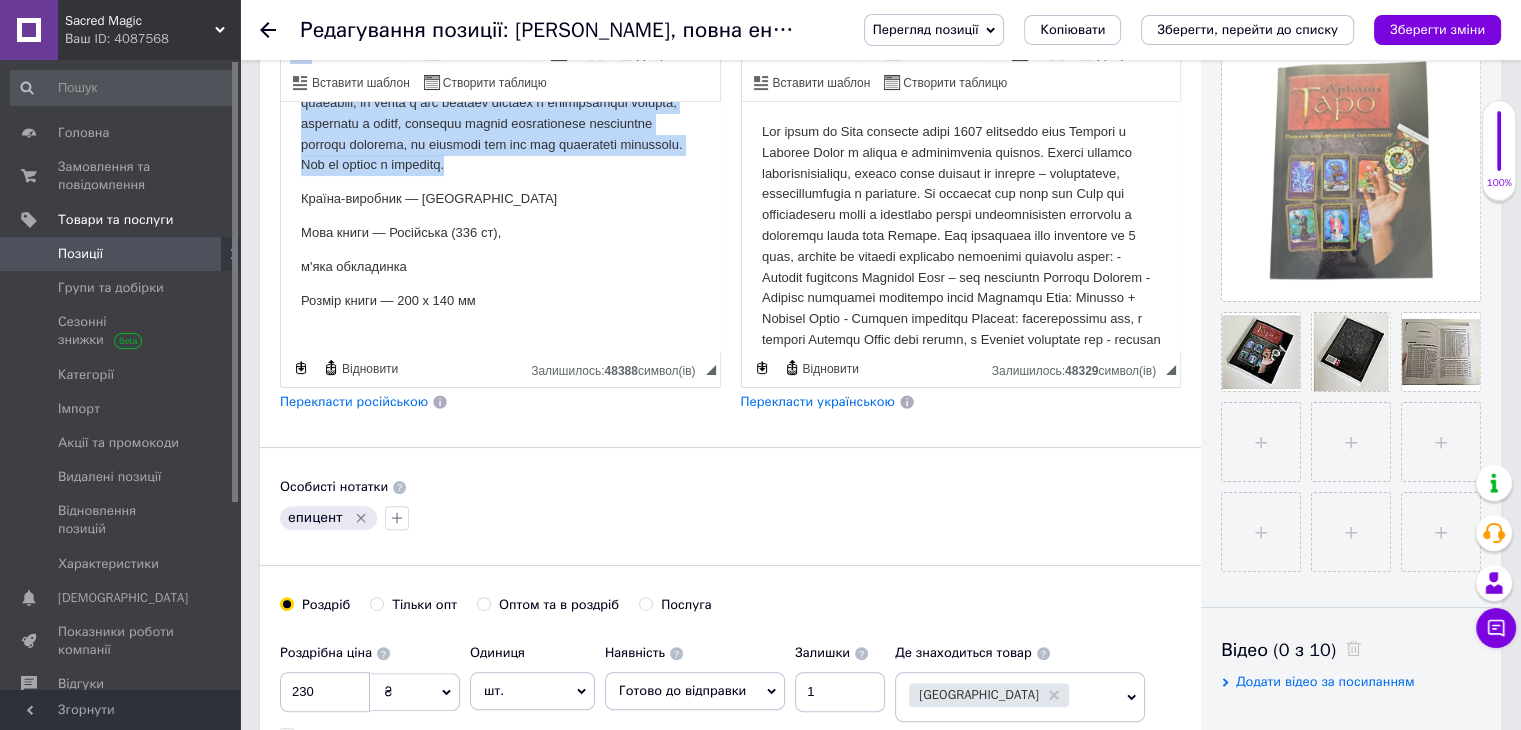 scroll, scrollTop: 600, scrollLeft: 0, axis: vertical 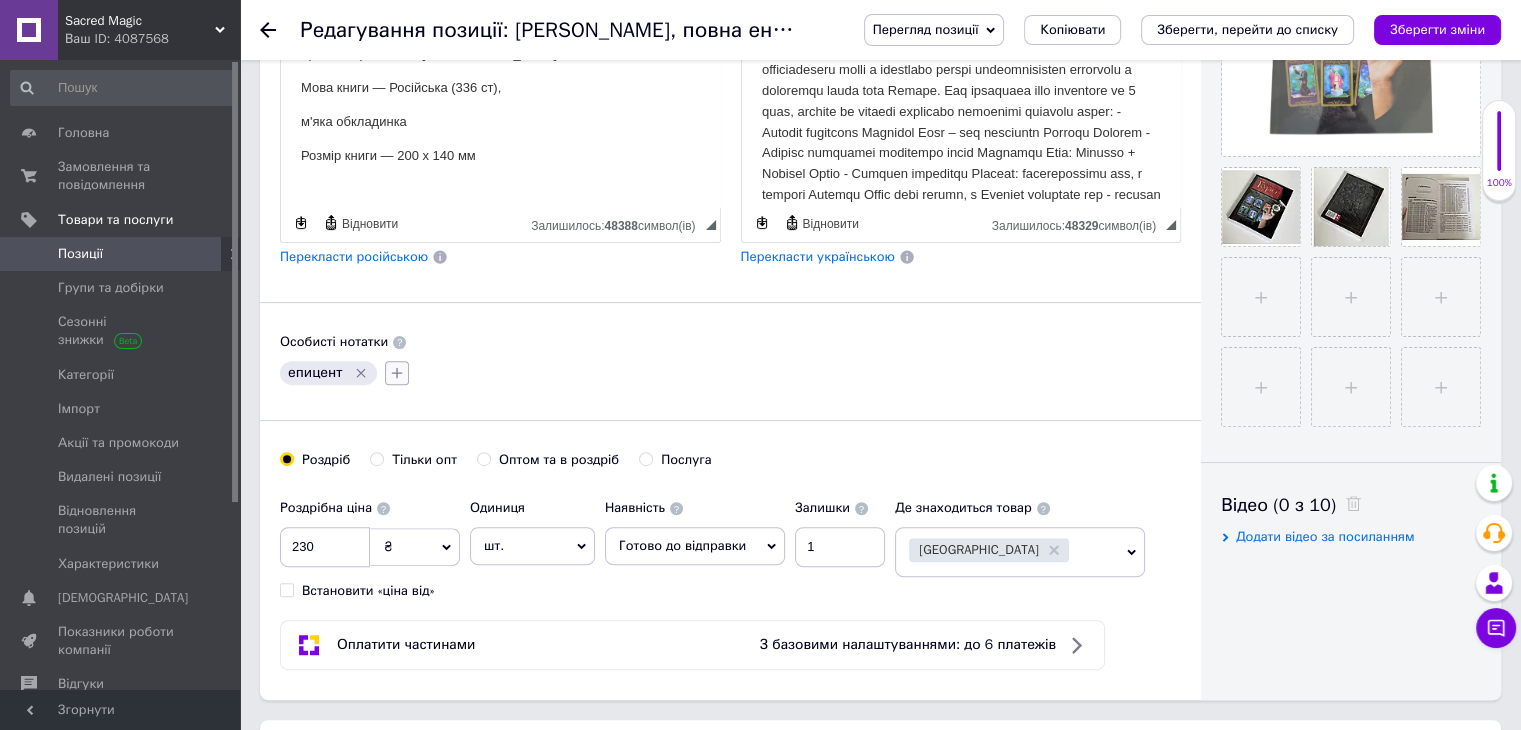 click 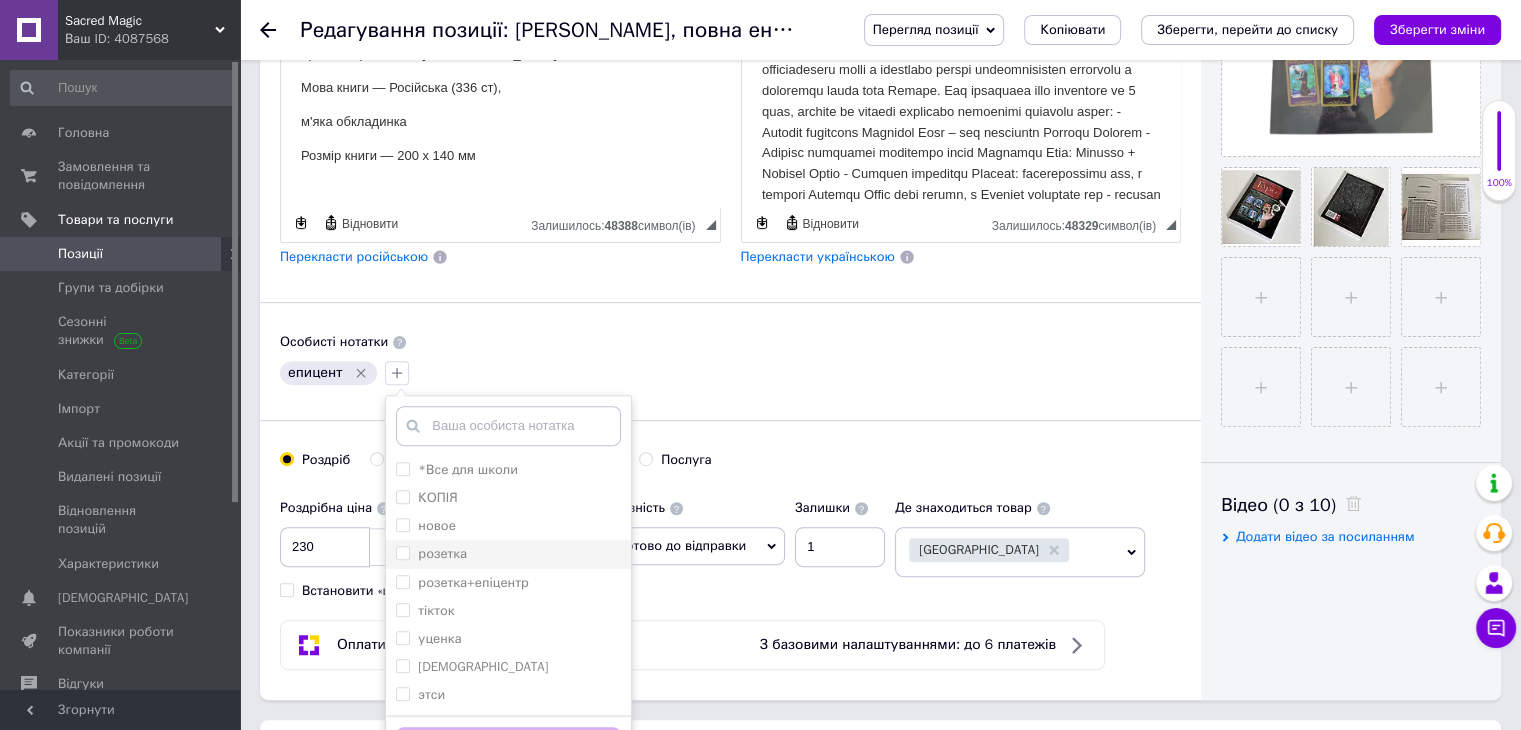click on "розетка" at bounding box center [508, 554] 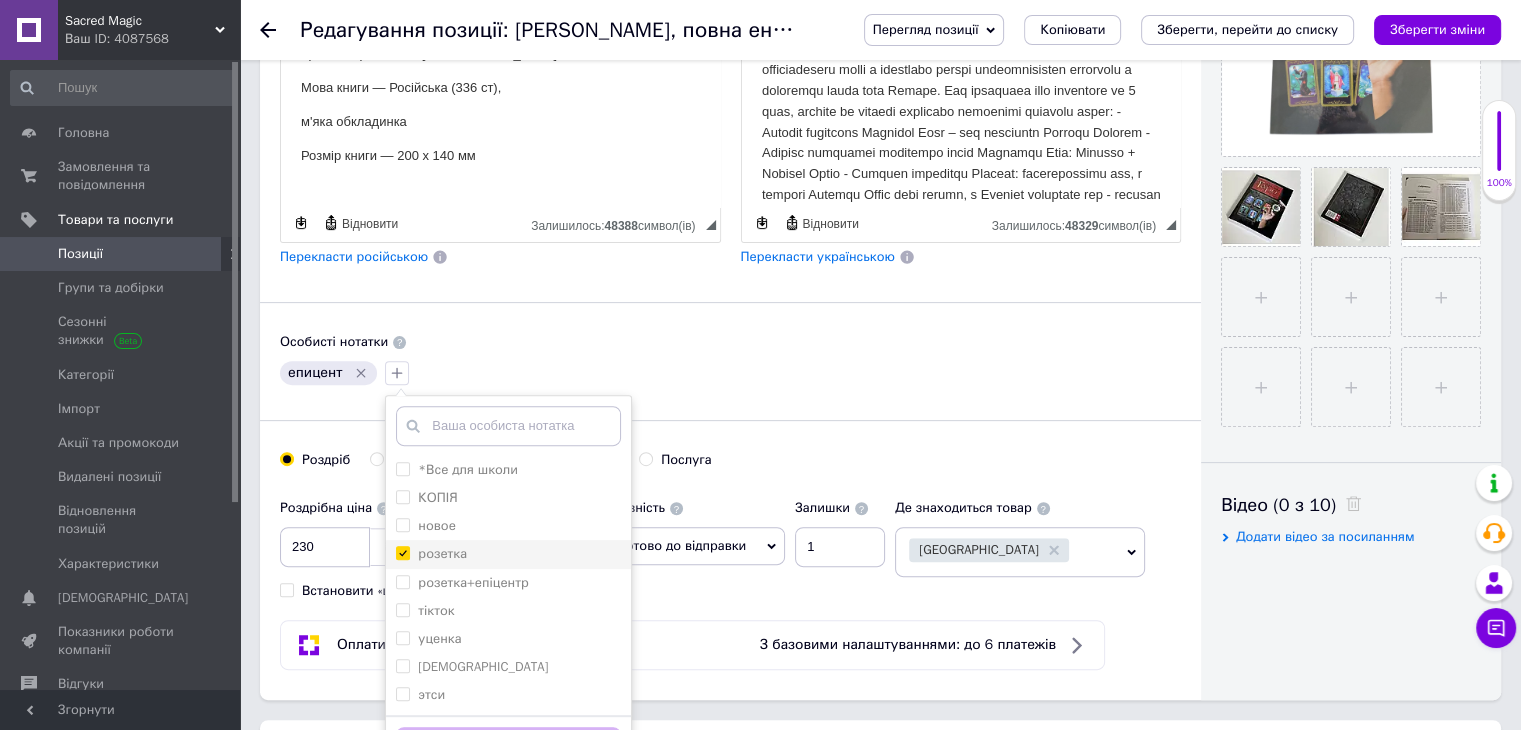 checkbox on "true" 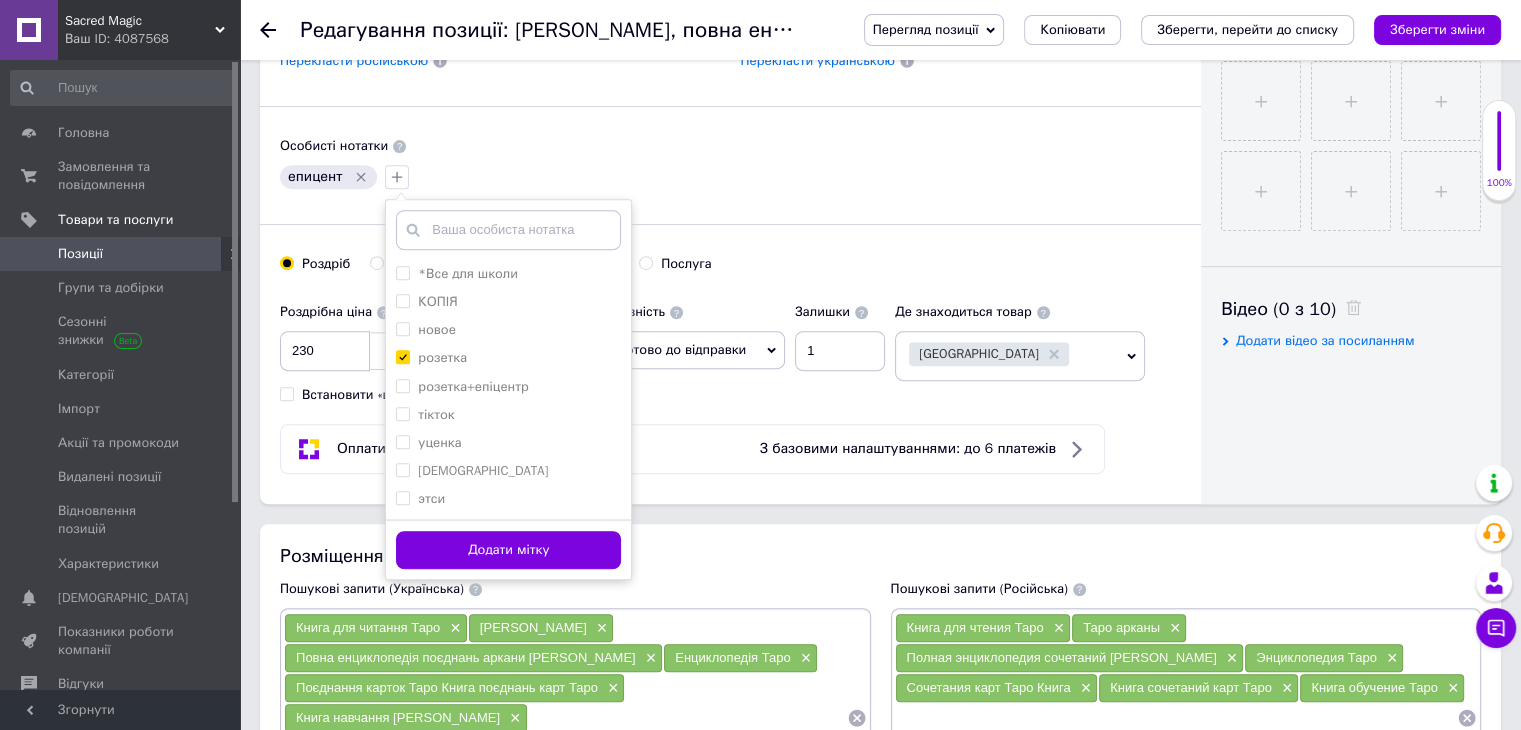scroll, scrollTop: 800, scrollLeft: 0, axis: vertical 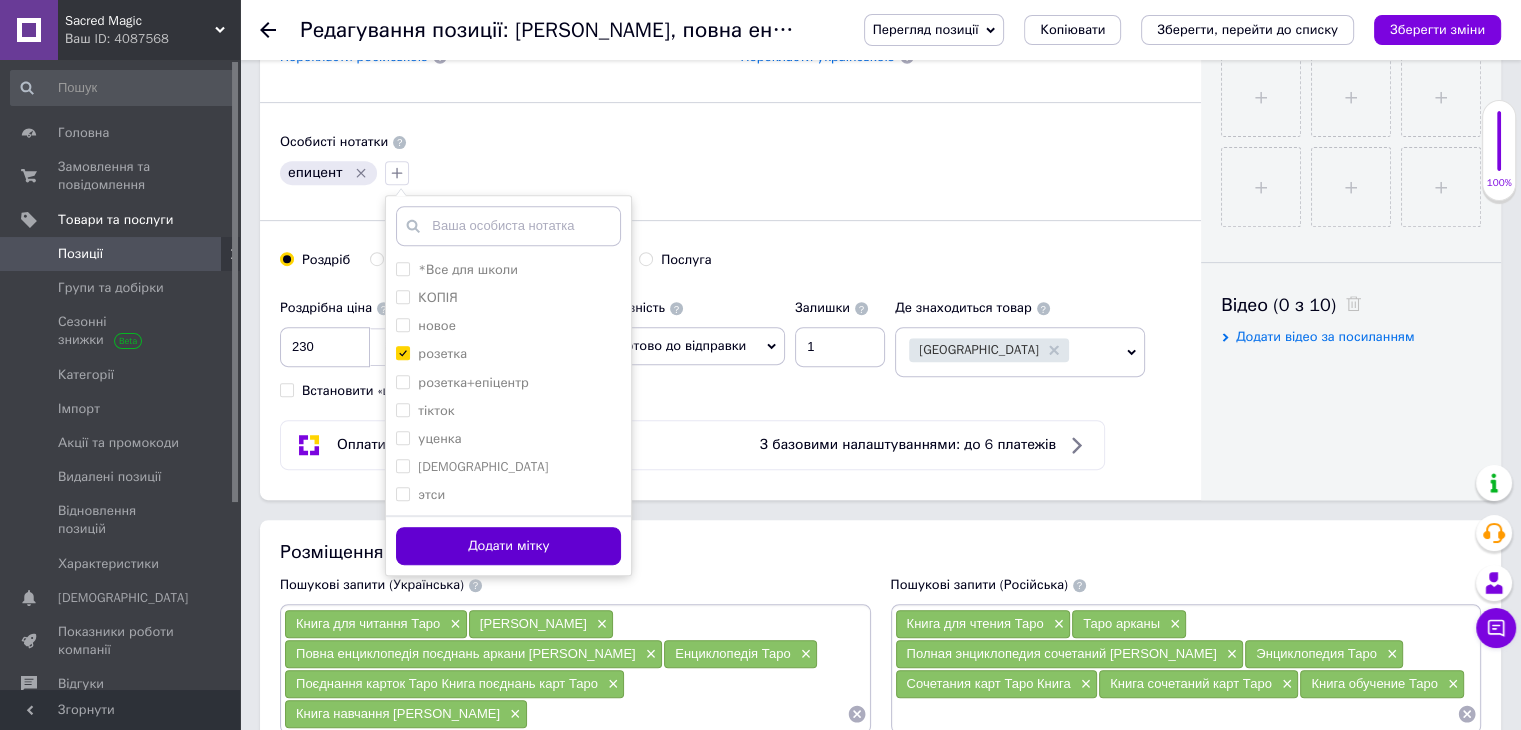 click on "Додати мітку" at bounding box center (508, 546) 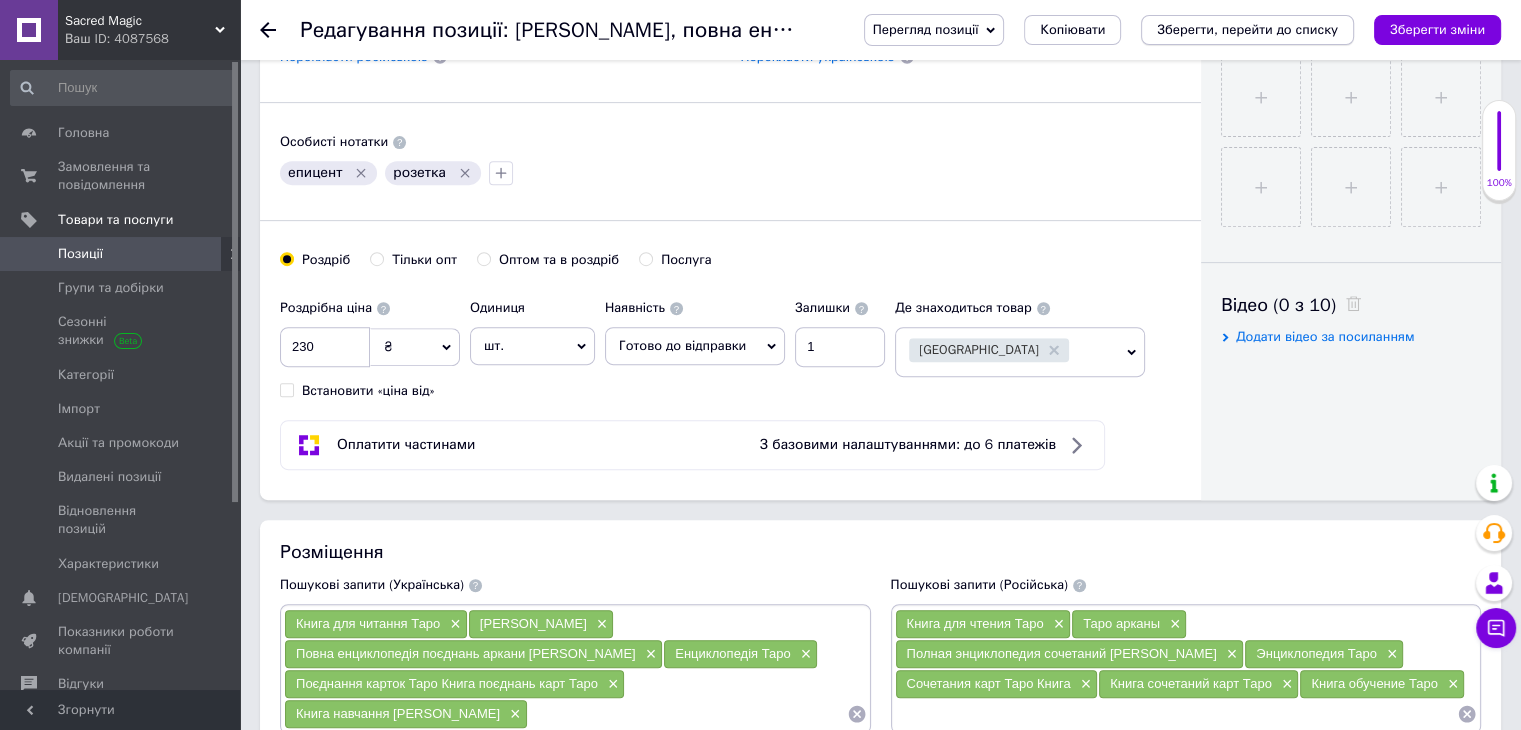 click on "Зберегти, перейти до списку" at bounding box center (1247, 30) 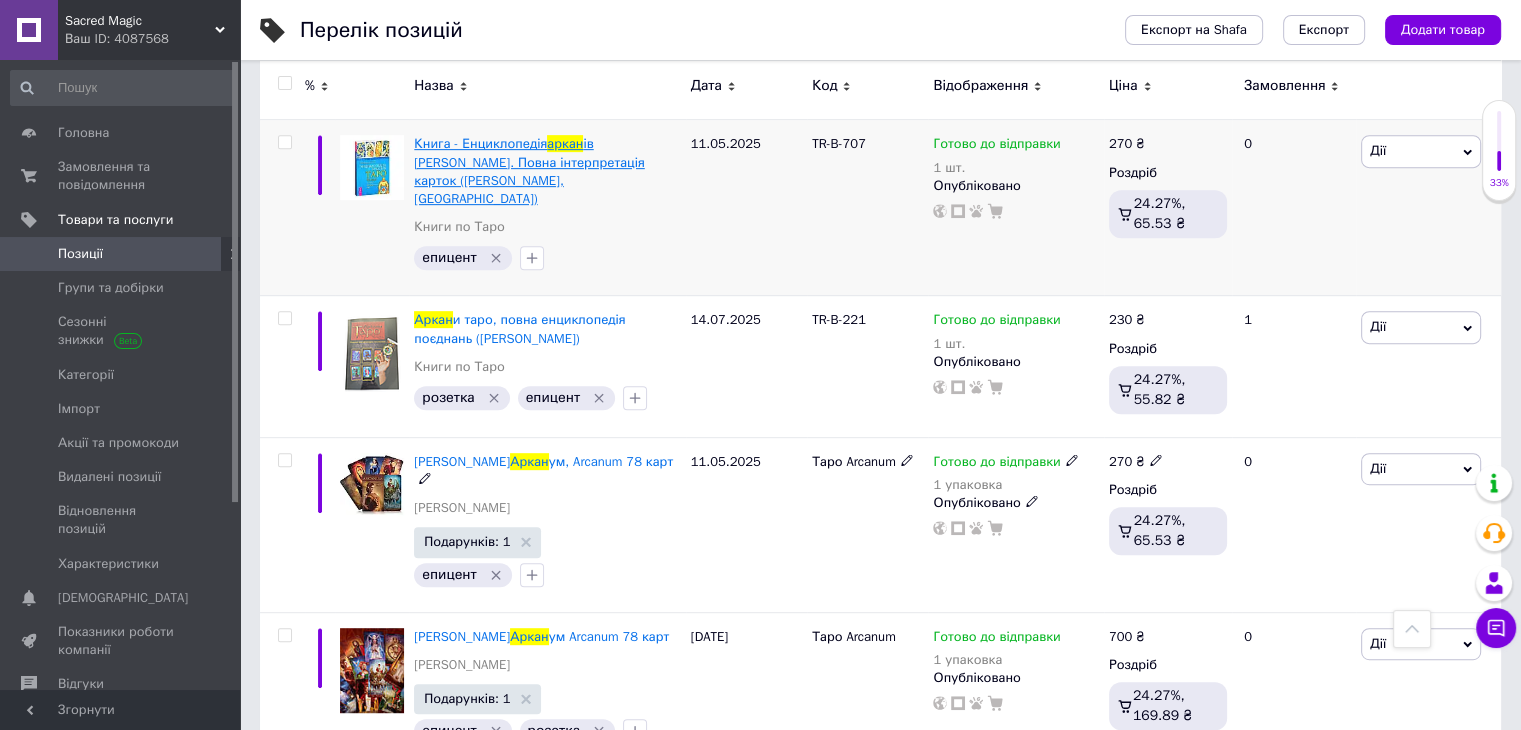scroll, scrollTop: 908, scrollLeft: 0, axis: vertical 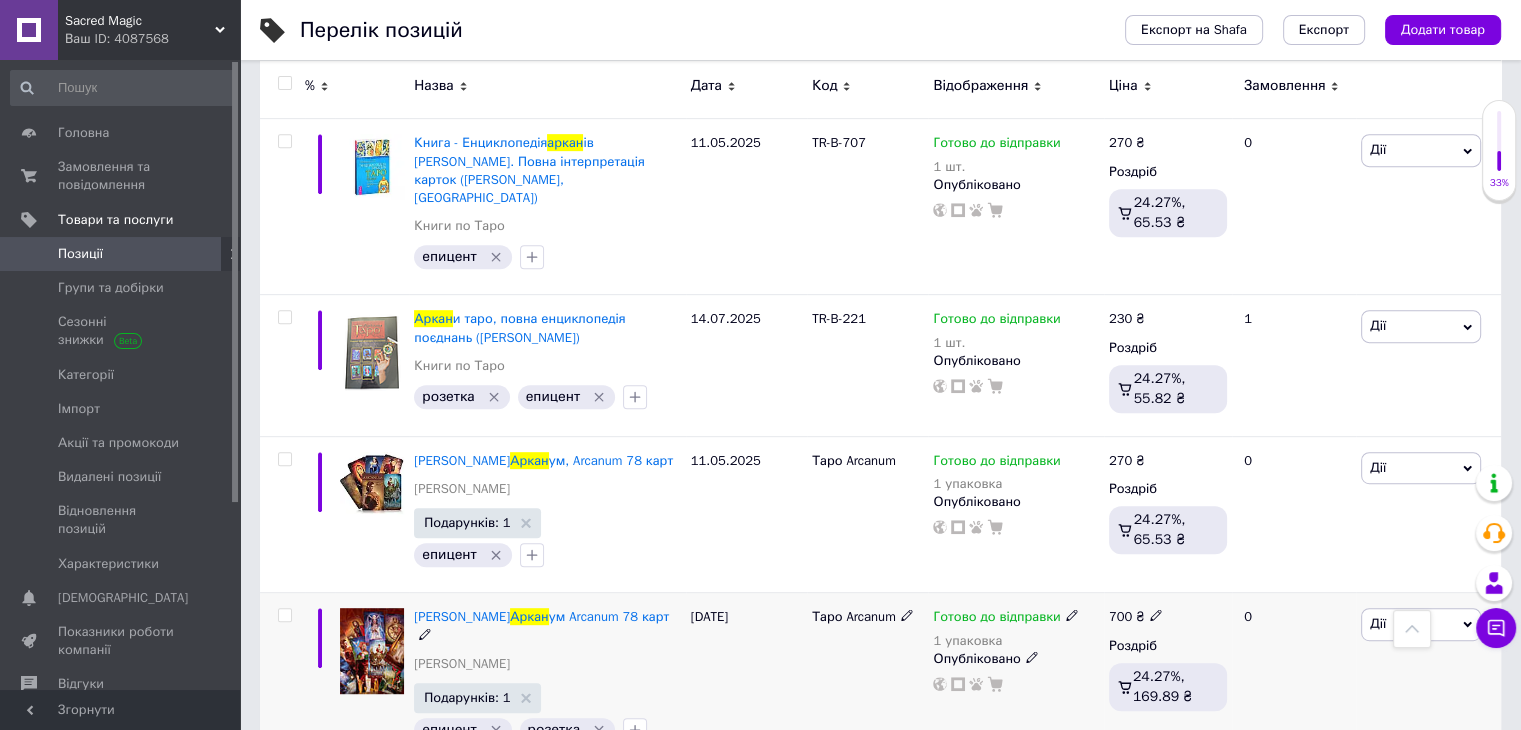 click on "Дії" at bounding box center (1421, 624) 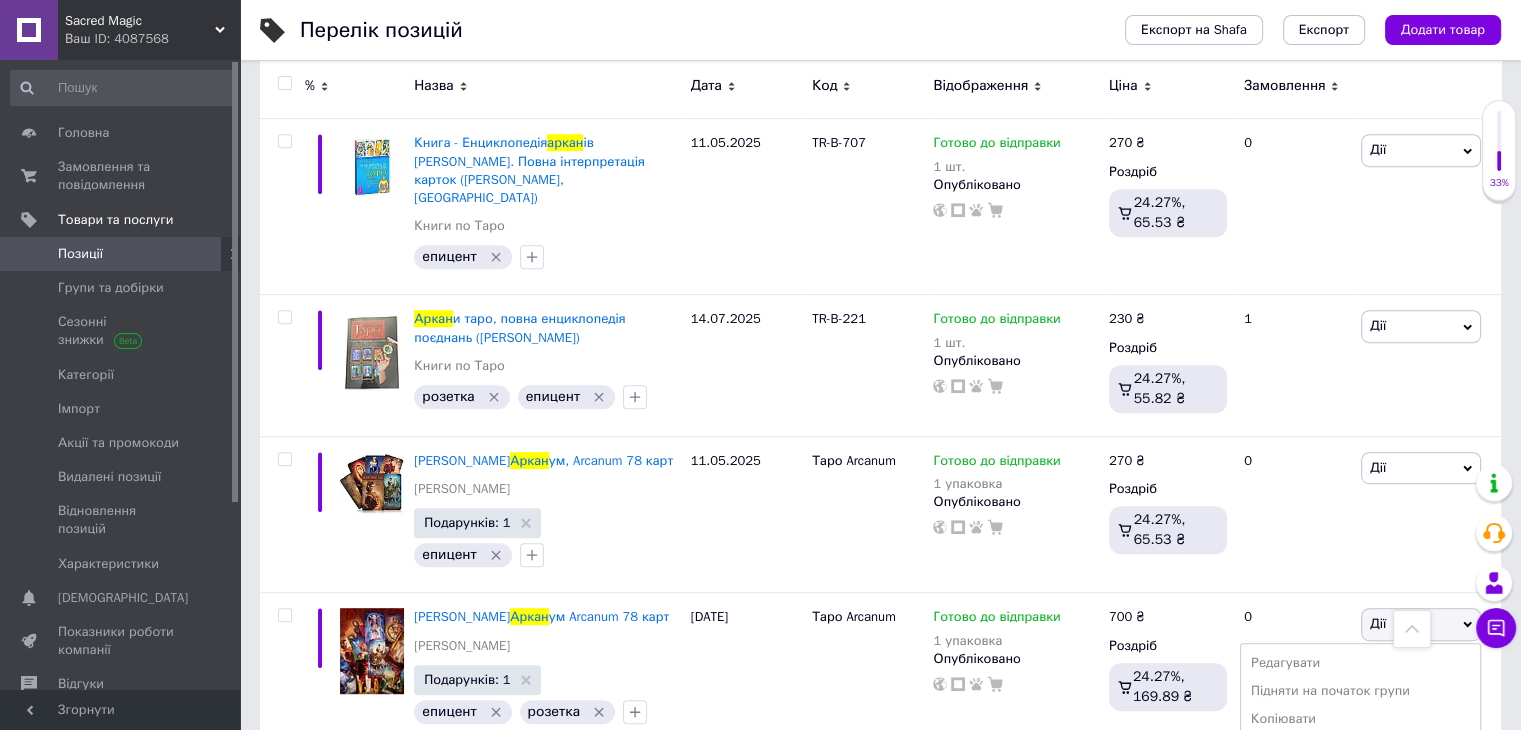 click on "Позиції" at bounding box center [80, 254] 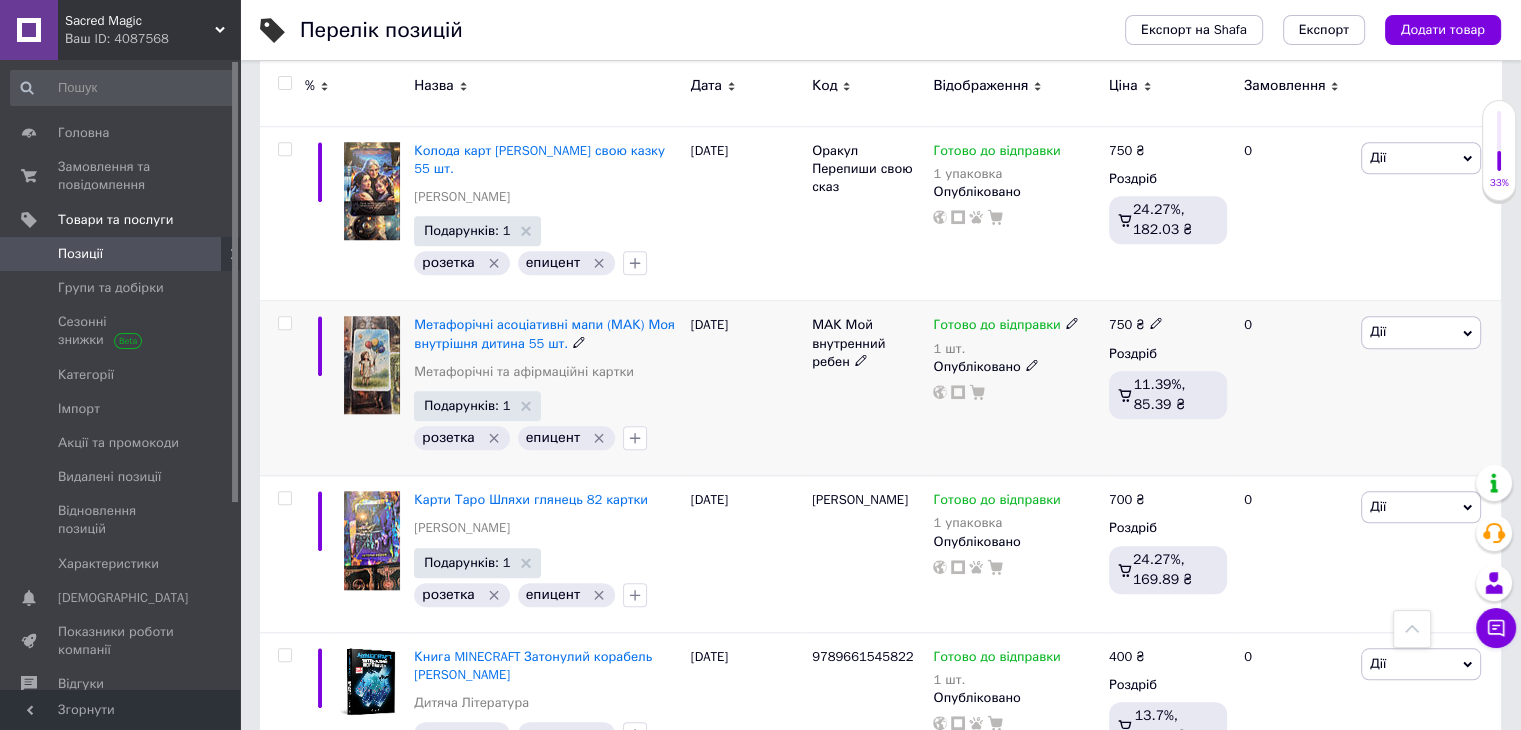 scroll, scrollTop: 1800, scrollLeft: 0, axis: vertical 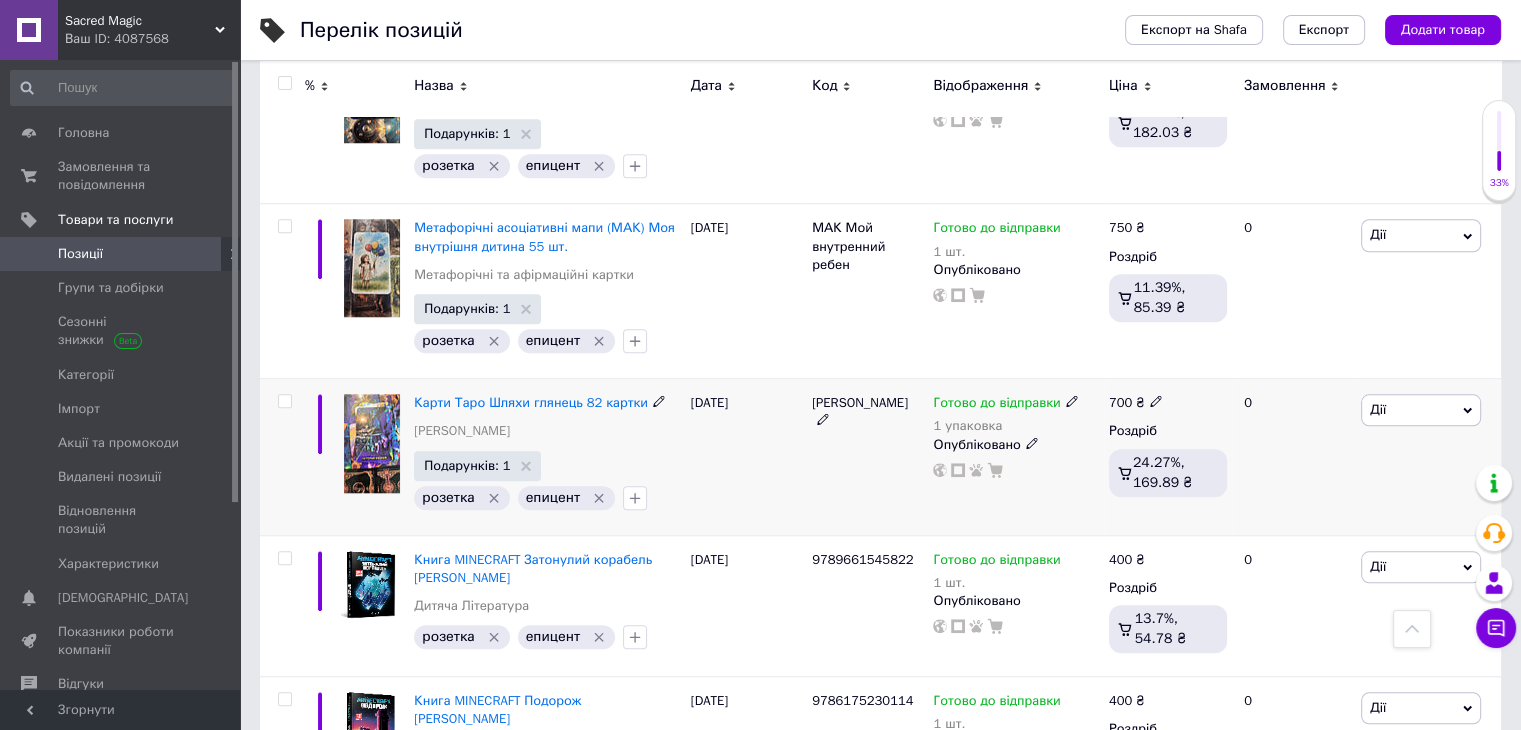click on "Дії" at bounding box center (1421, 410) 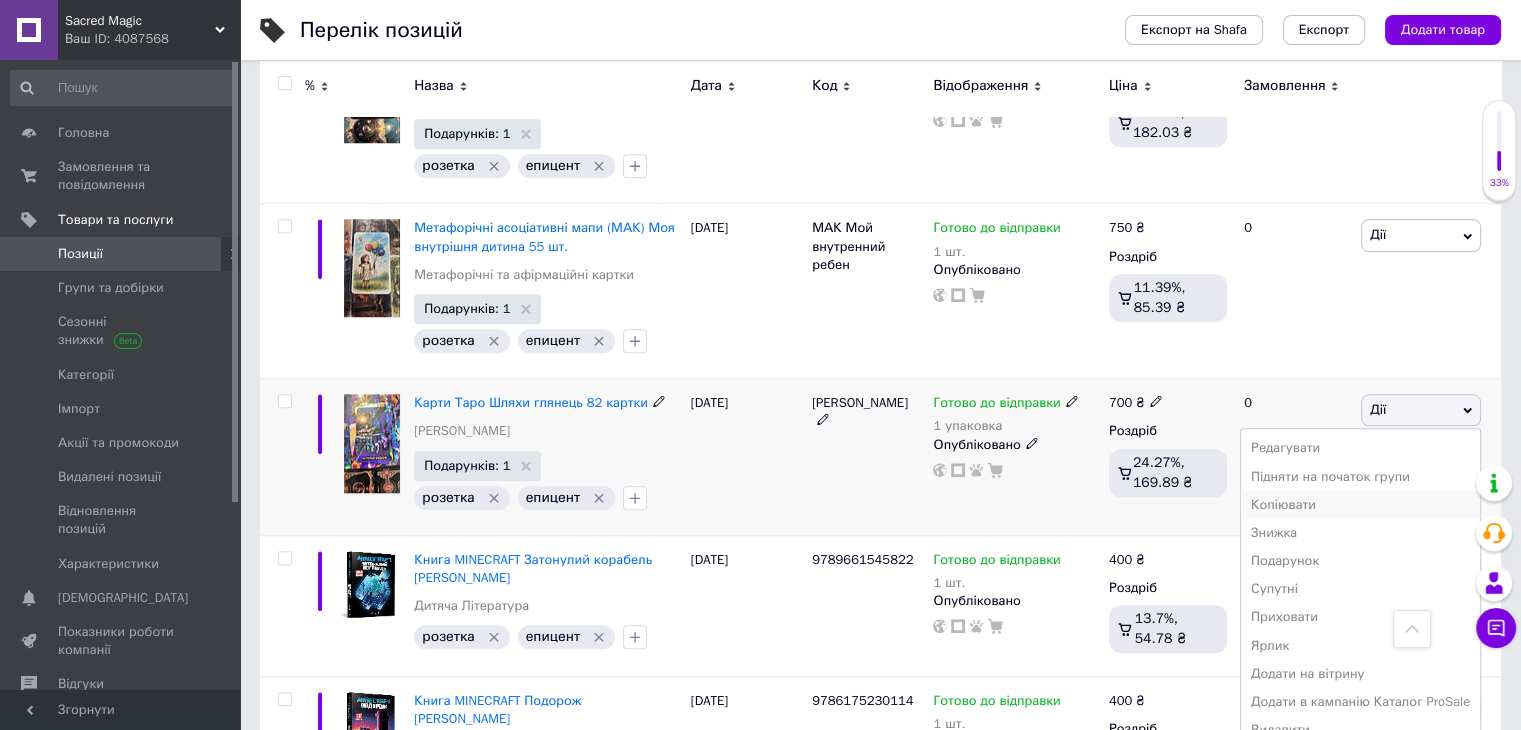 click on "Копіювати" at bounding box center (1360, 505) 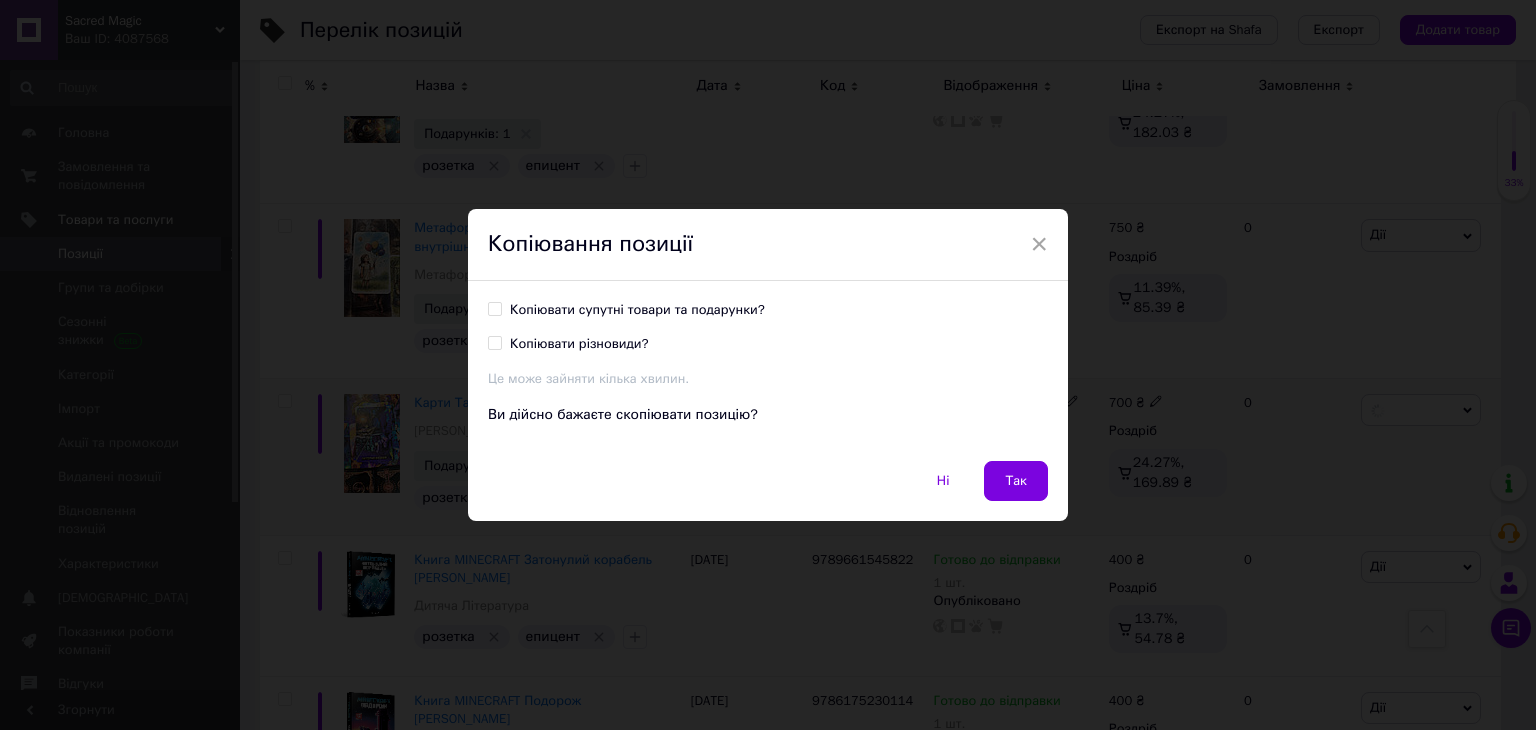 click on "Копіювати супутні товари та подарунки? Копіювати різновиди? Це може зайняти кілька хвилин." at bounding box center [768, 345] 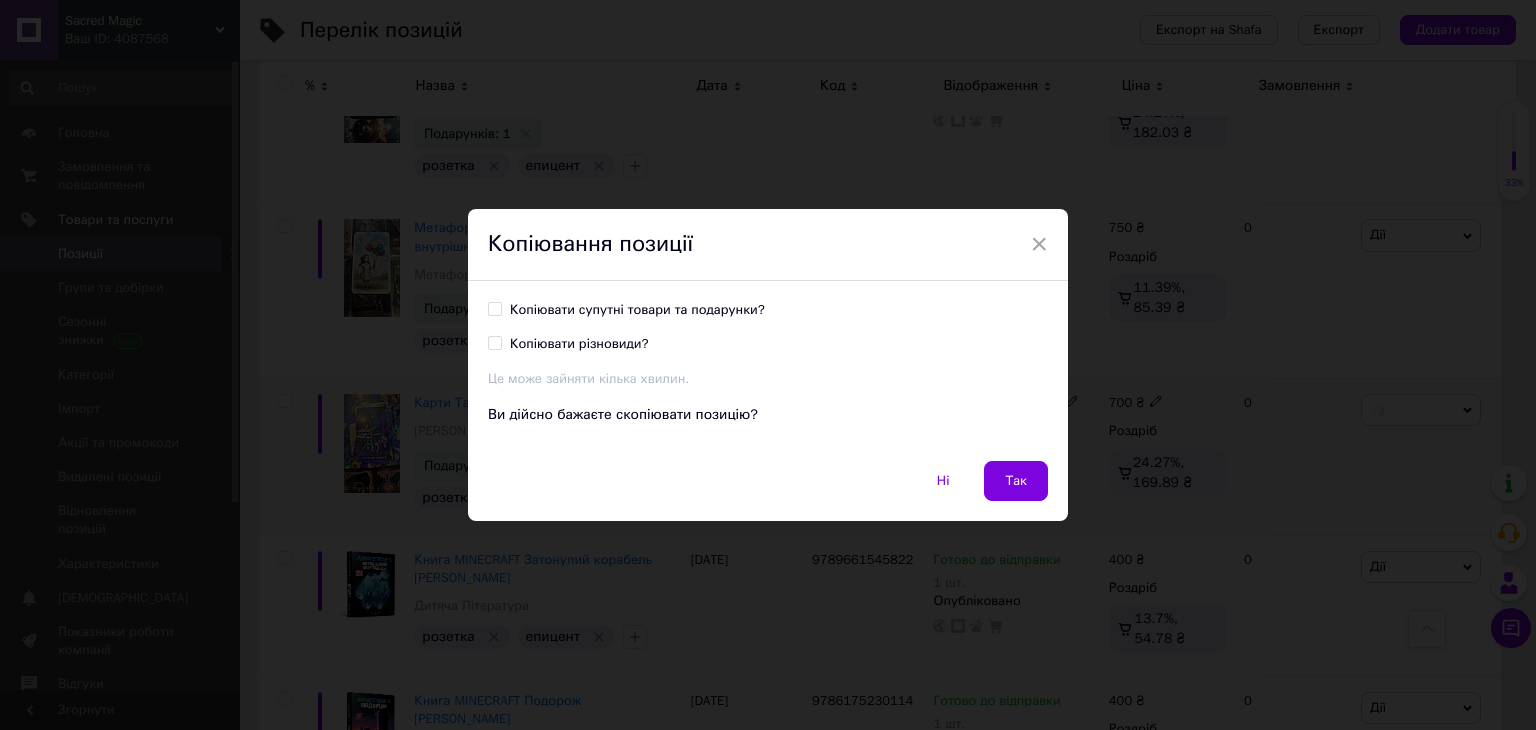 click on "Копіювати супутні товари та подарунки?" at bounding box center [637, 310] 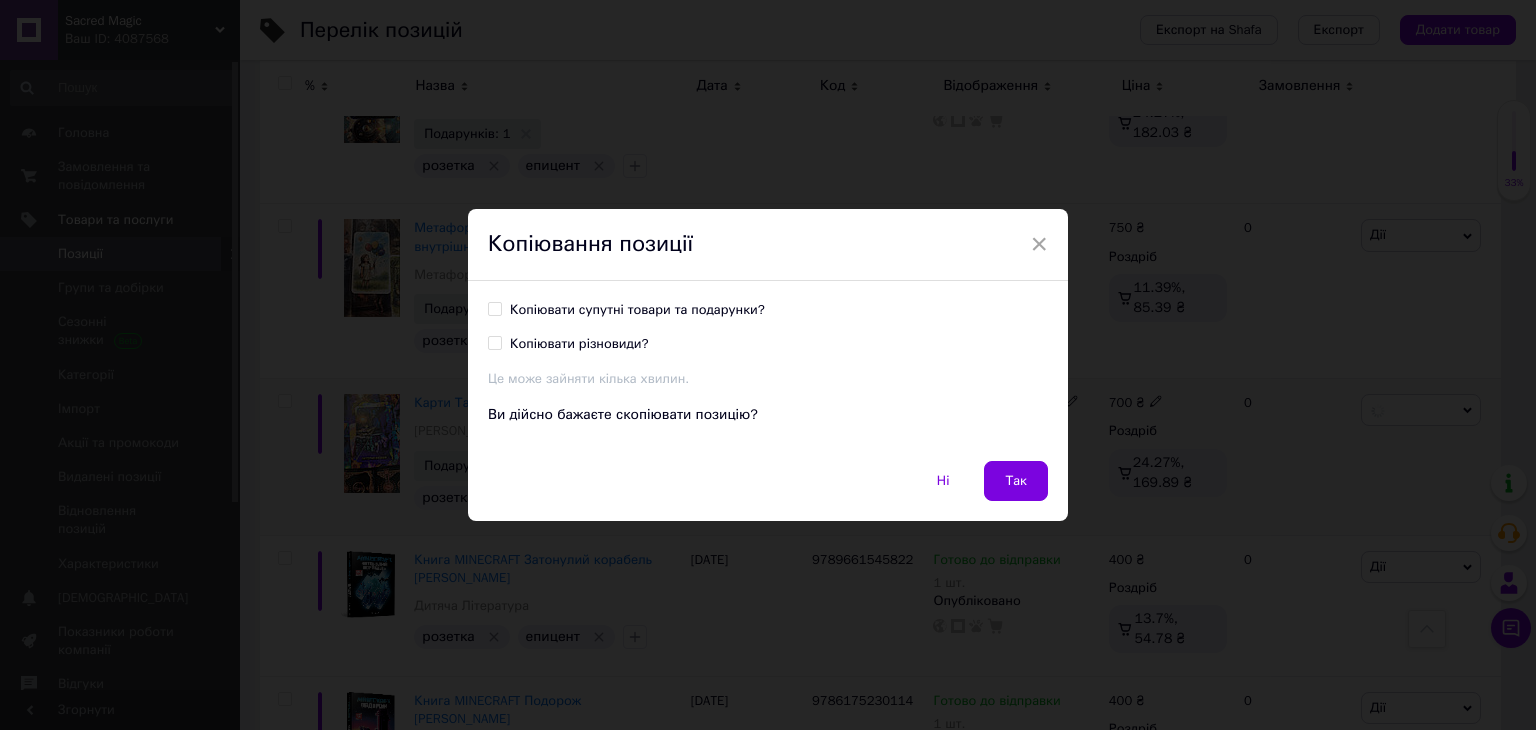 click on "Копіювати супутні товари та подарунки?" at bounding box center (494, 308) 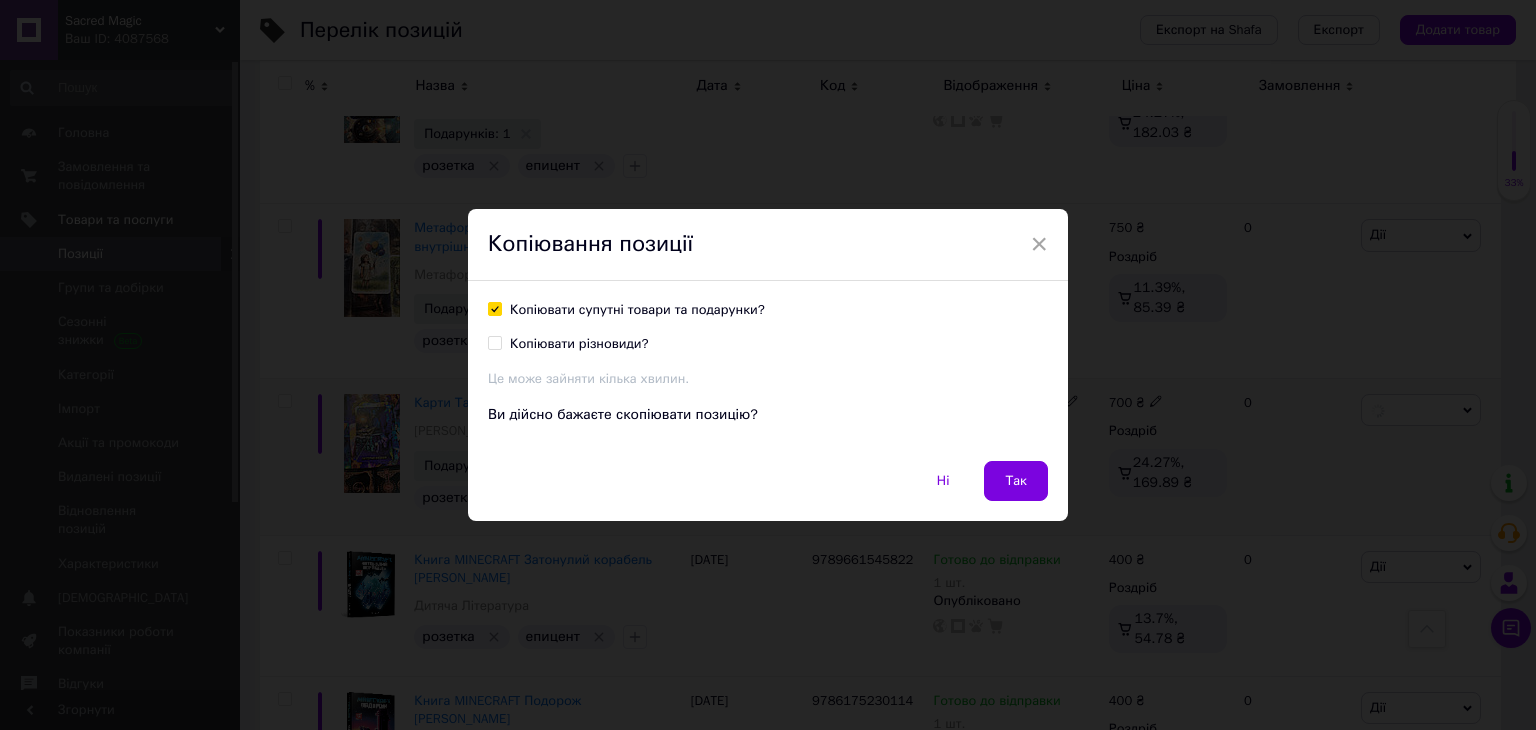 checkbox on "true" 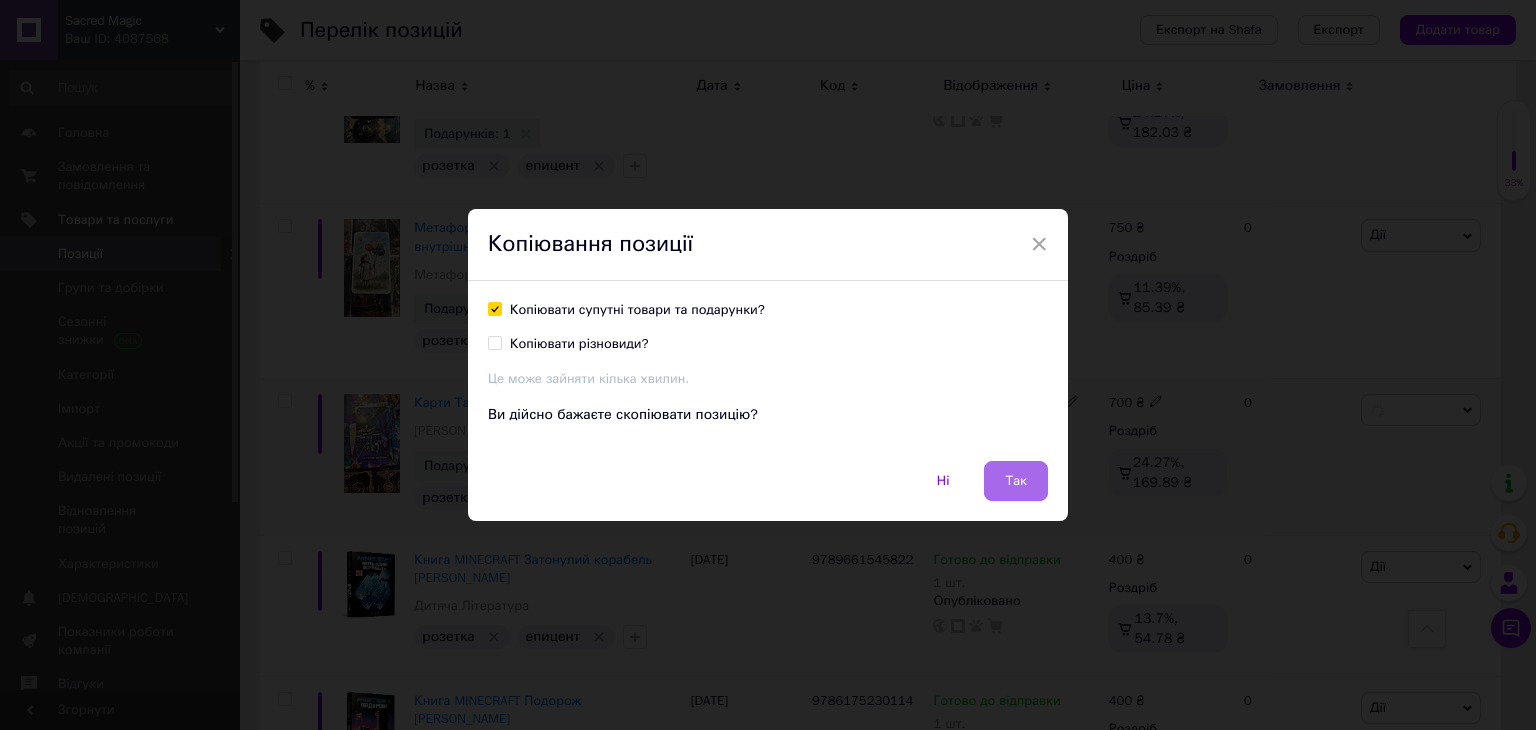click on "Так" at bounding box center (1016, 481) 